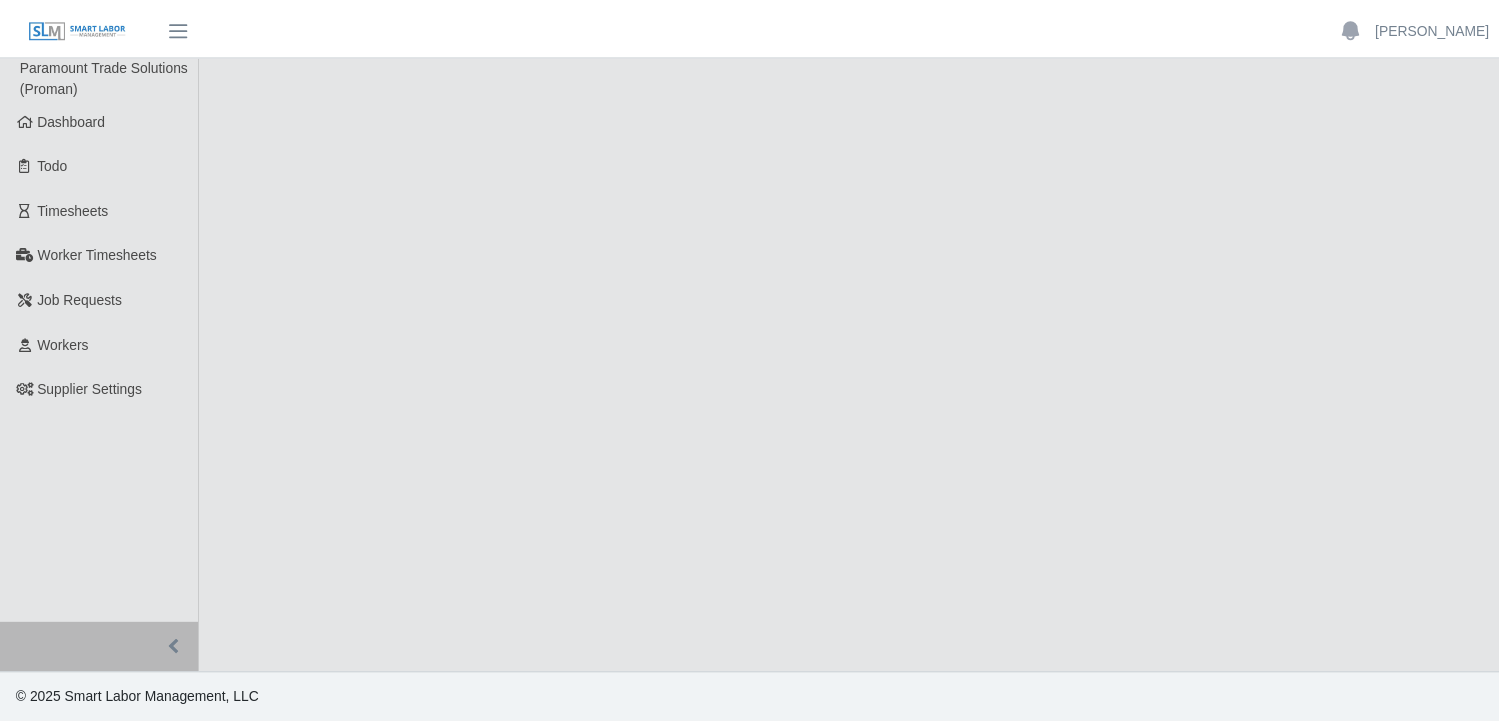 scroll, scrollTop: 0, scrollLeft: 0, axis: both 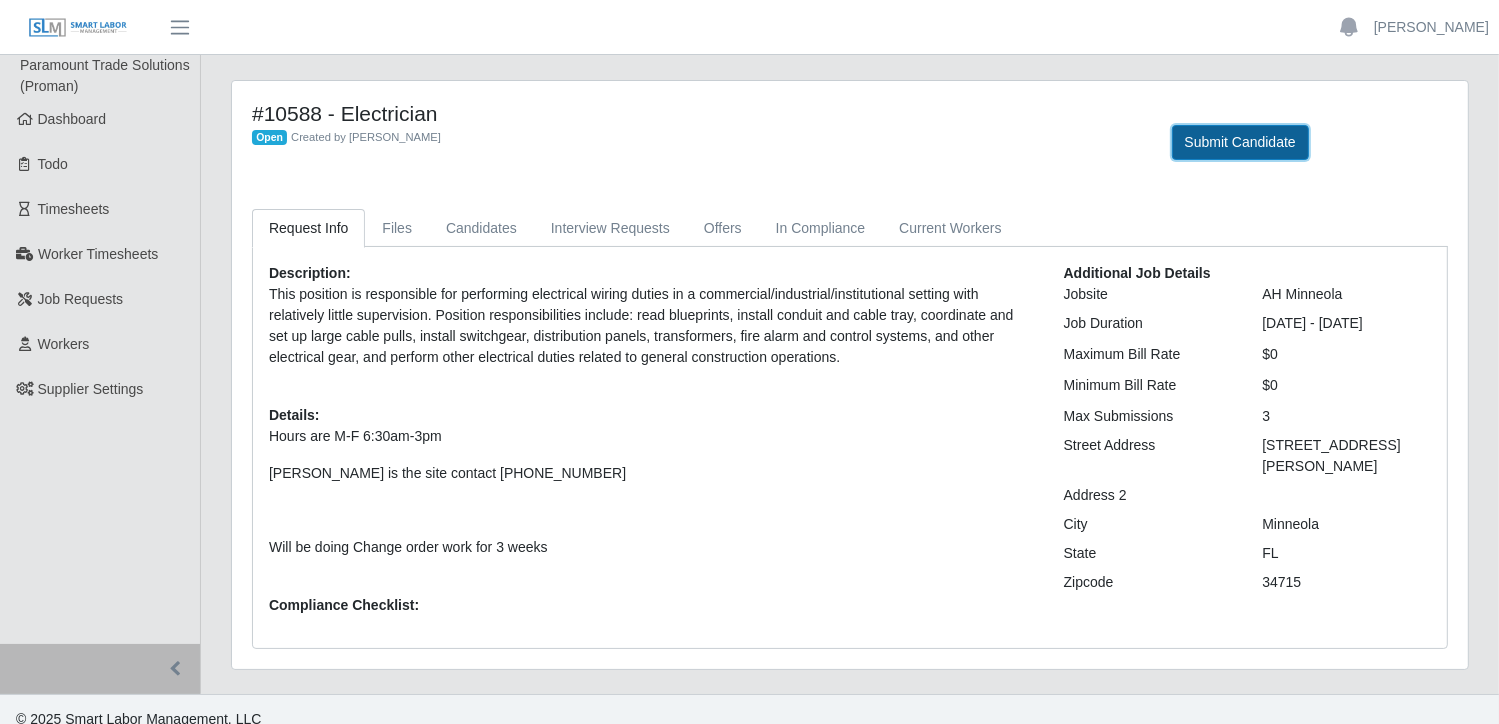 click on "Submit Candidate" at bounding box center [1240, 142] 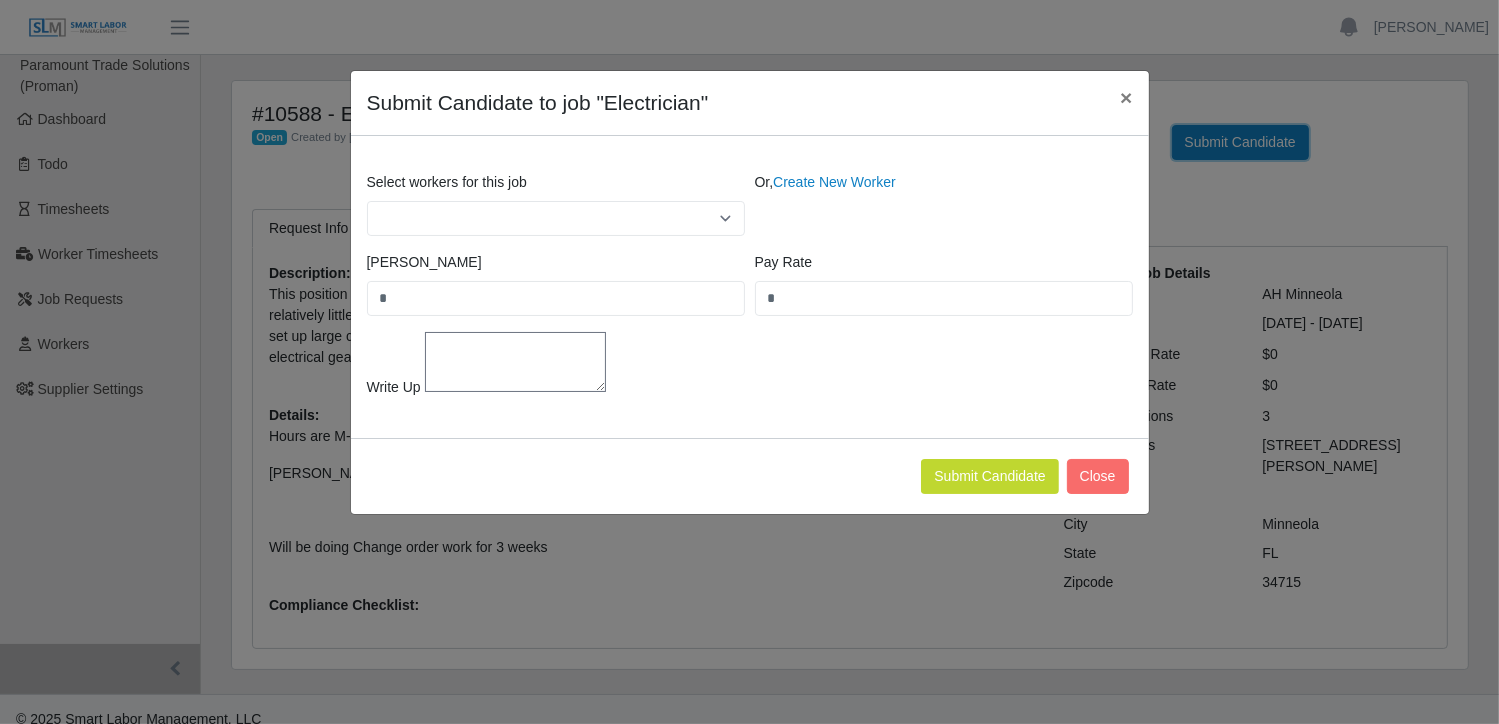 select 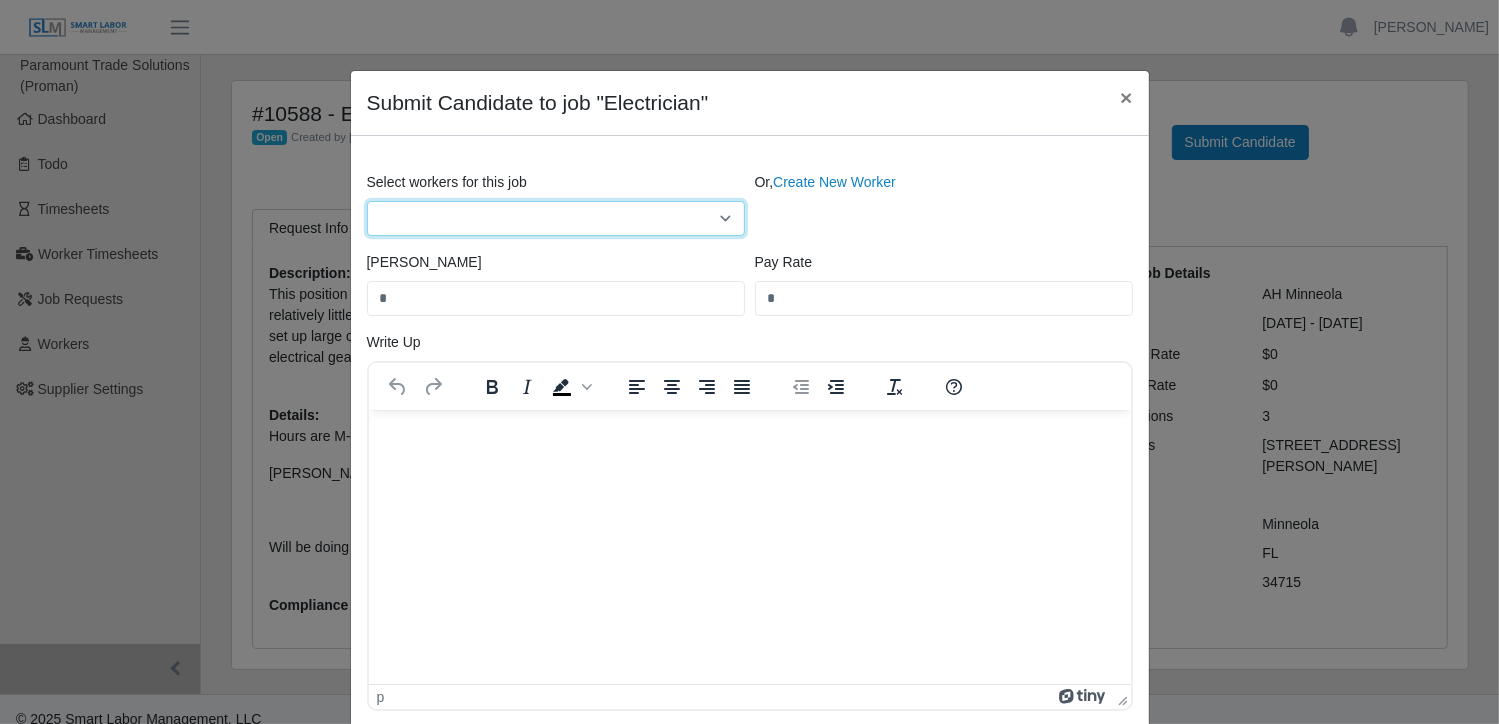 click on "**********" at bounding box center [556, 218] 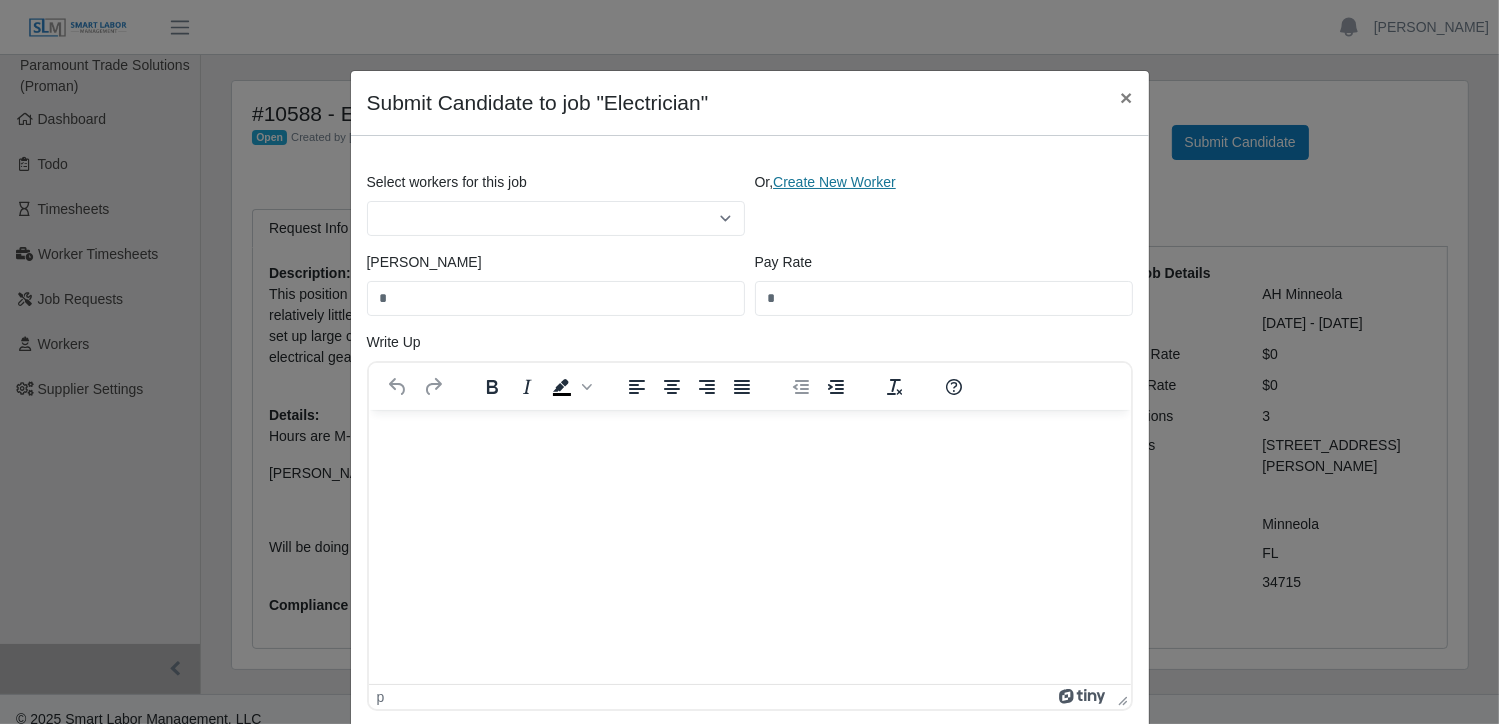 click on "Create New Worker" at bounding box center (834, 182) 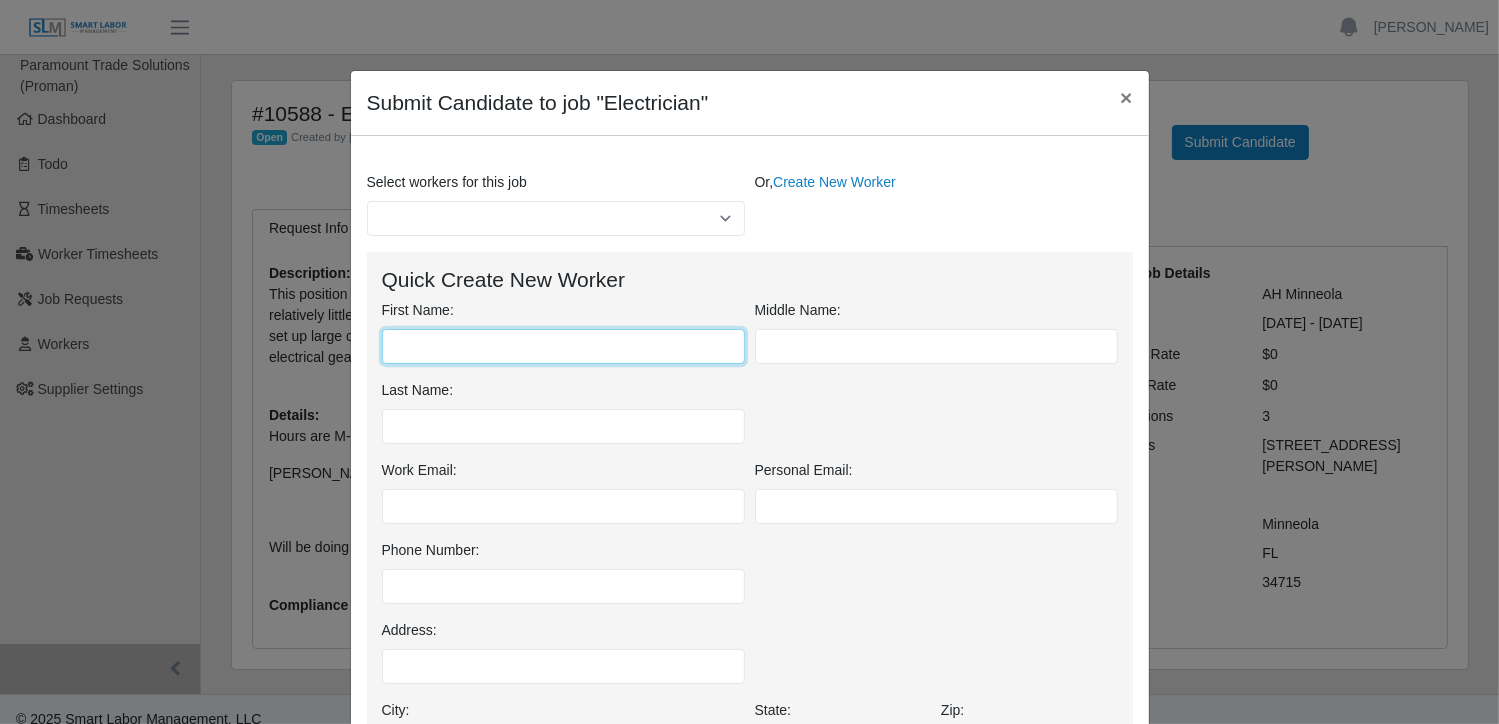 click on "First Name:" at bounding box center [563, 346] 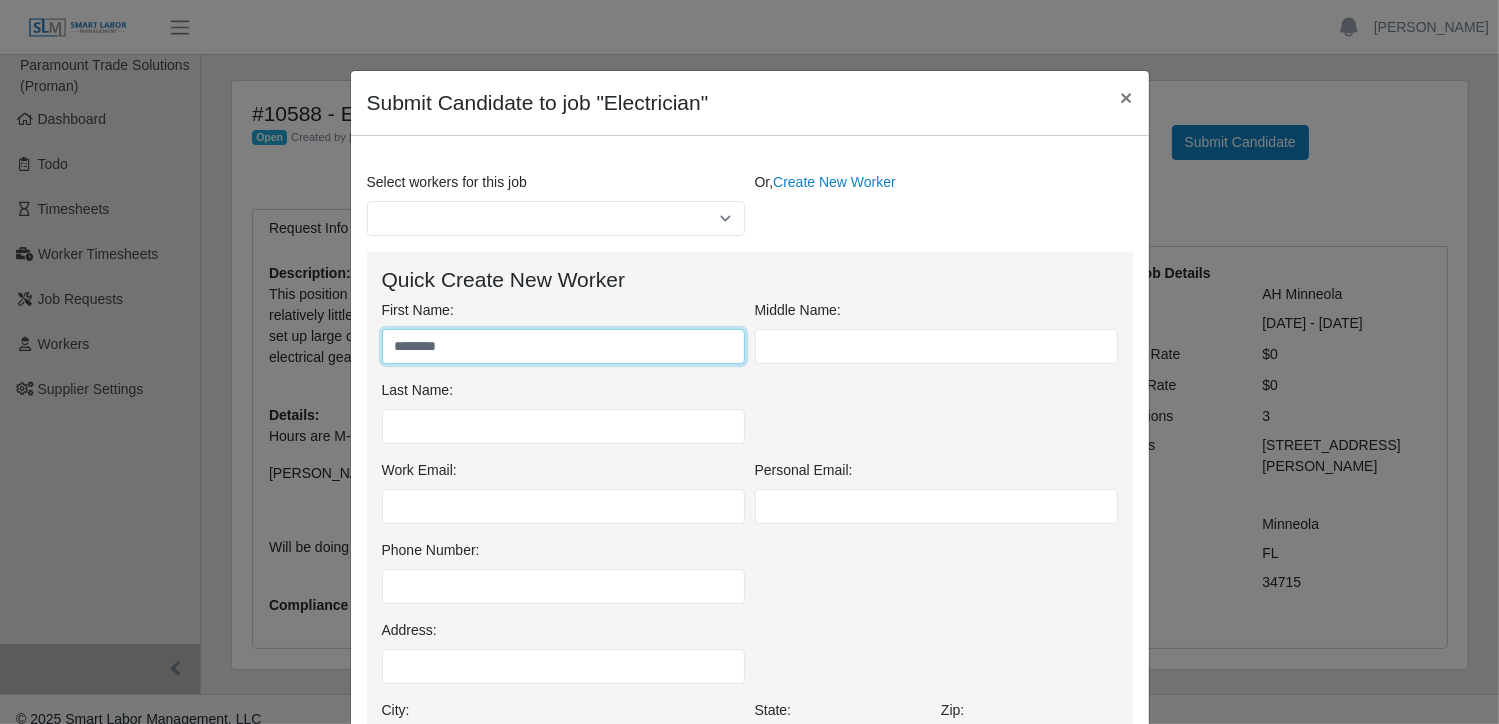 type on "*******" 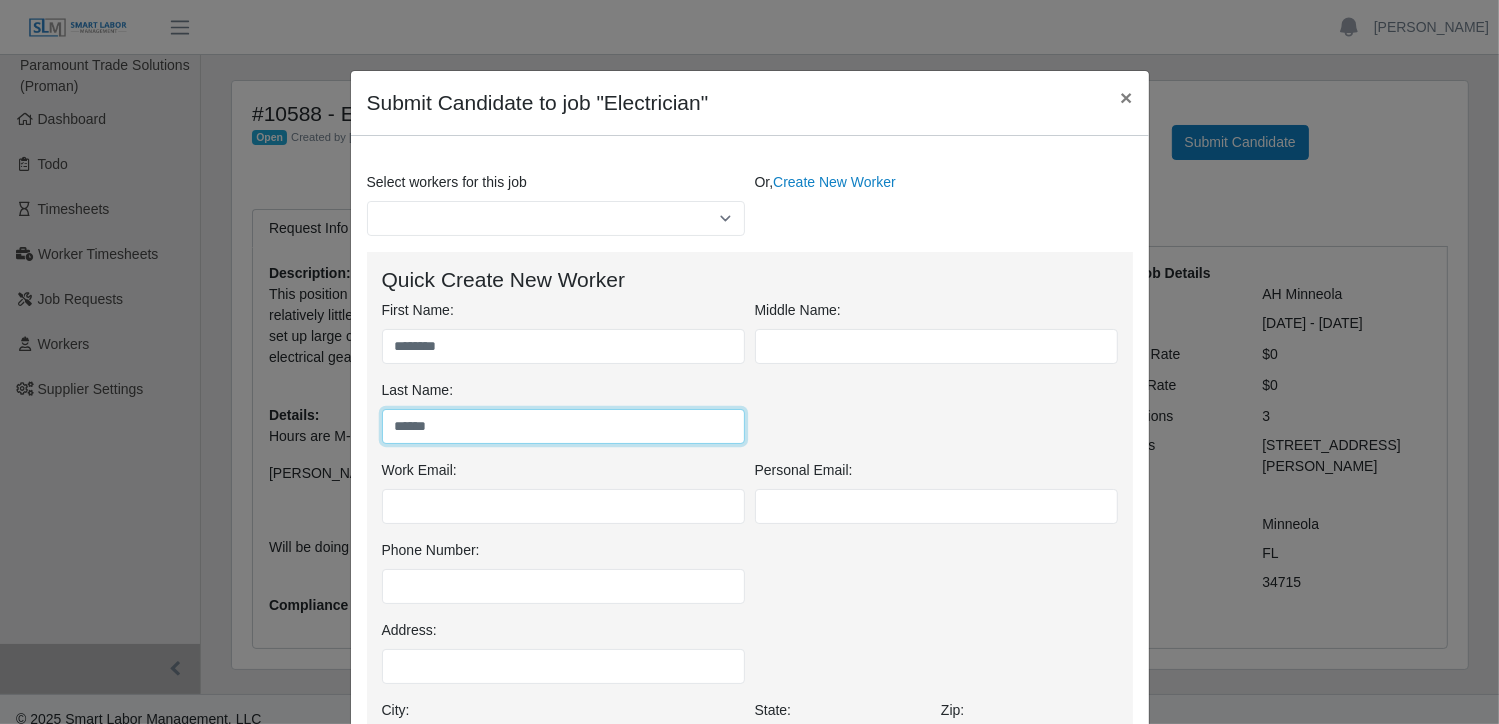 type on "******" 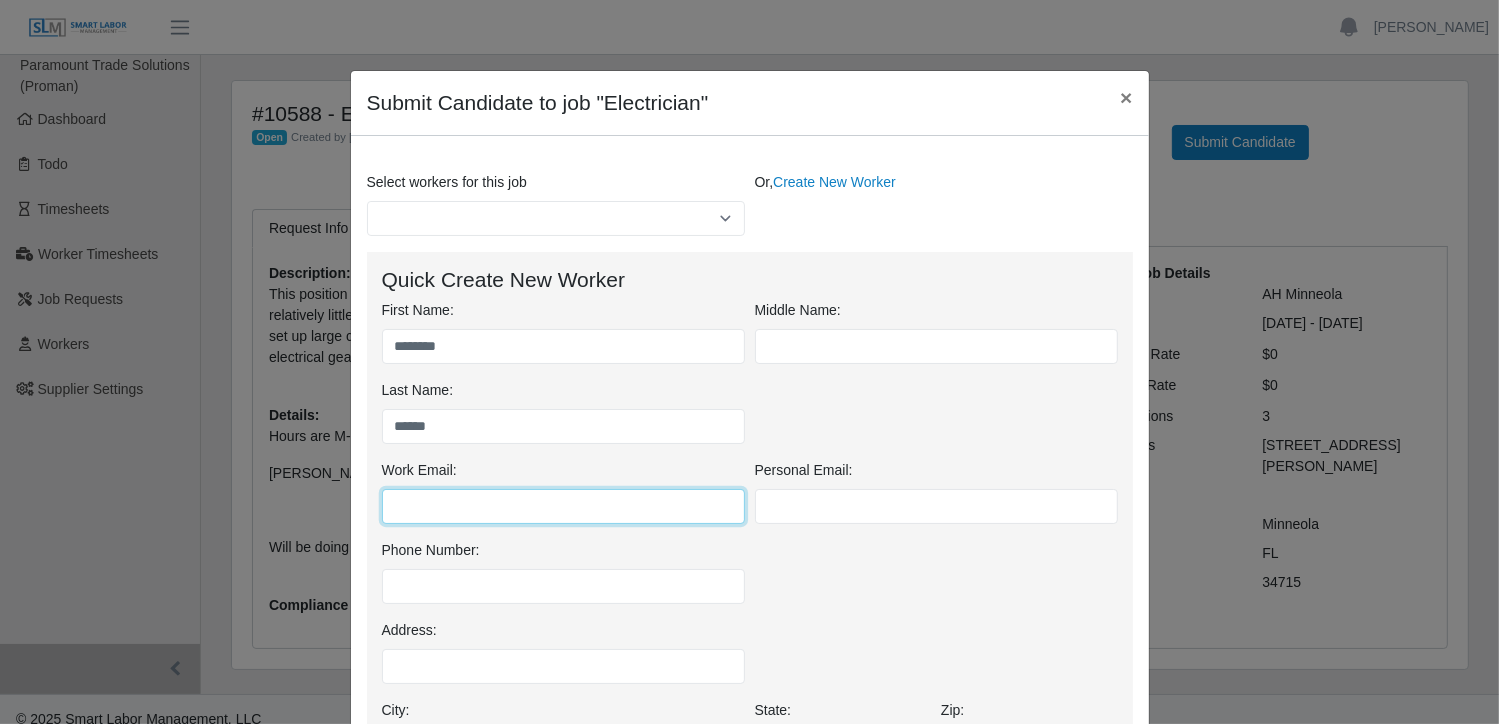 paste on "**********" 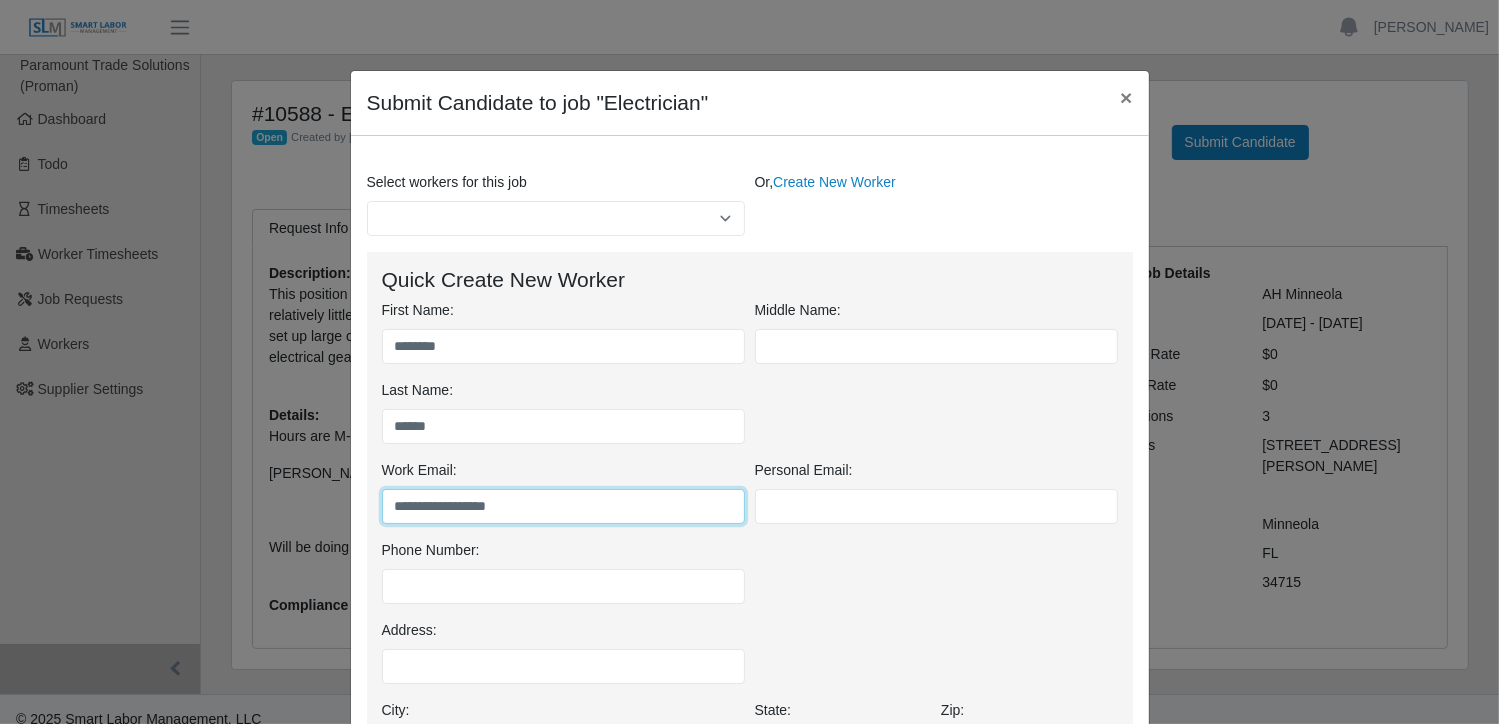 type on "**********" 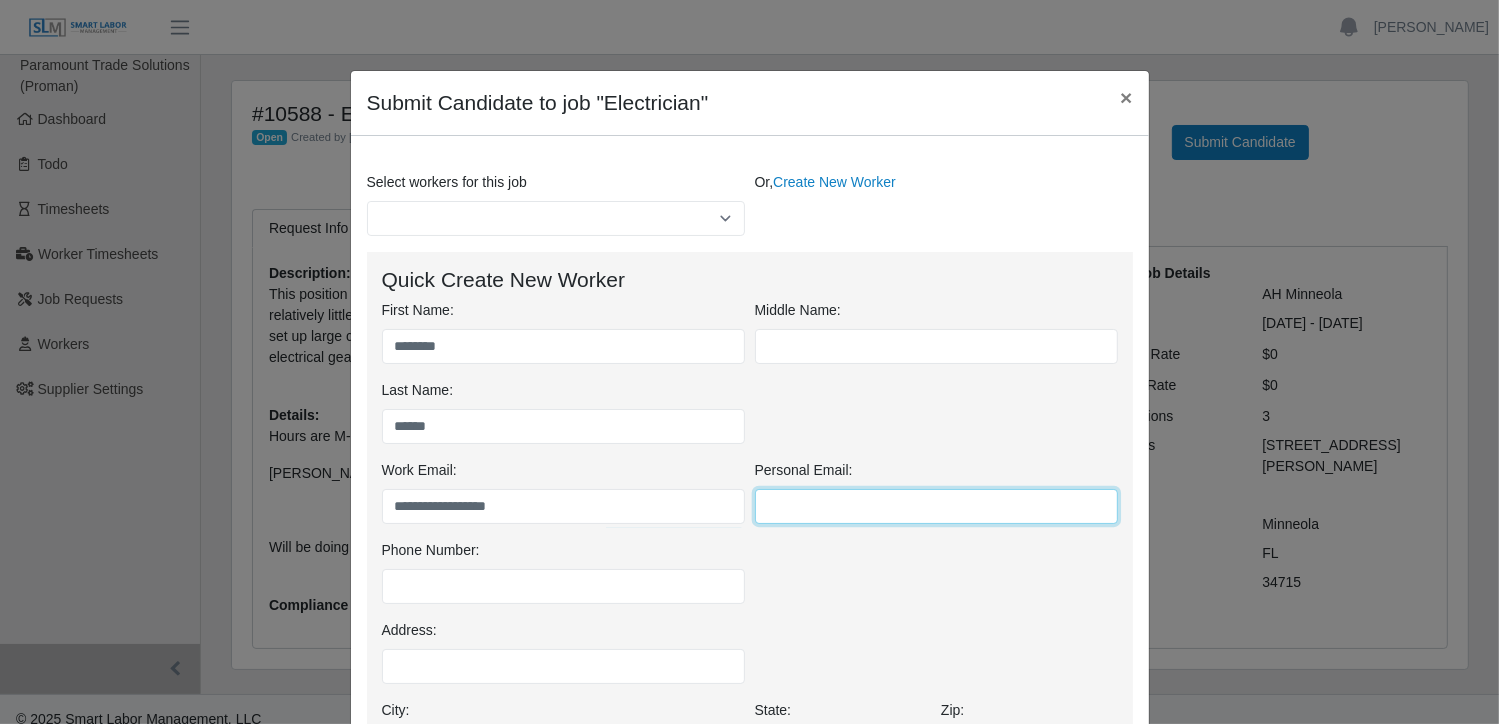 paste on "**********" 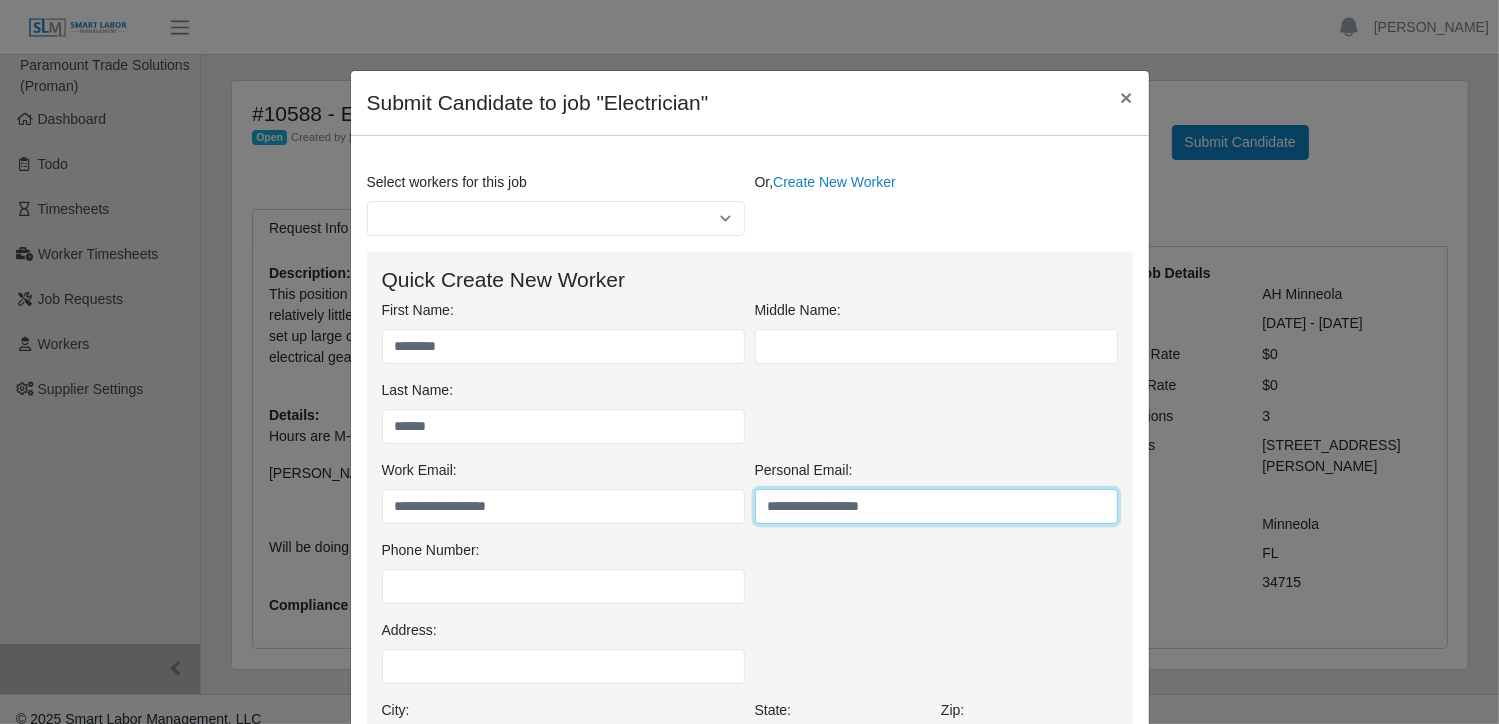 type on "**********" 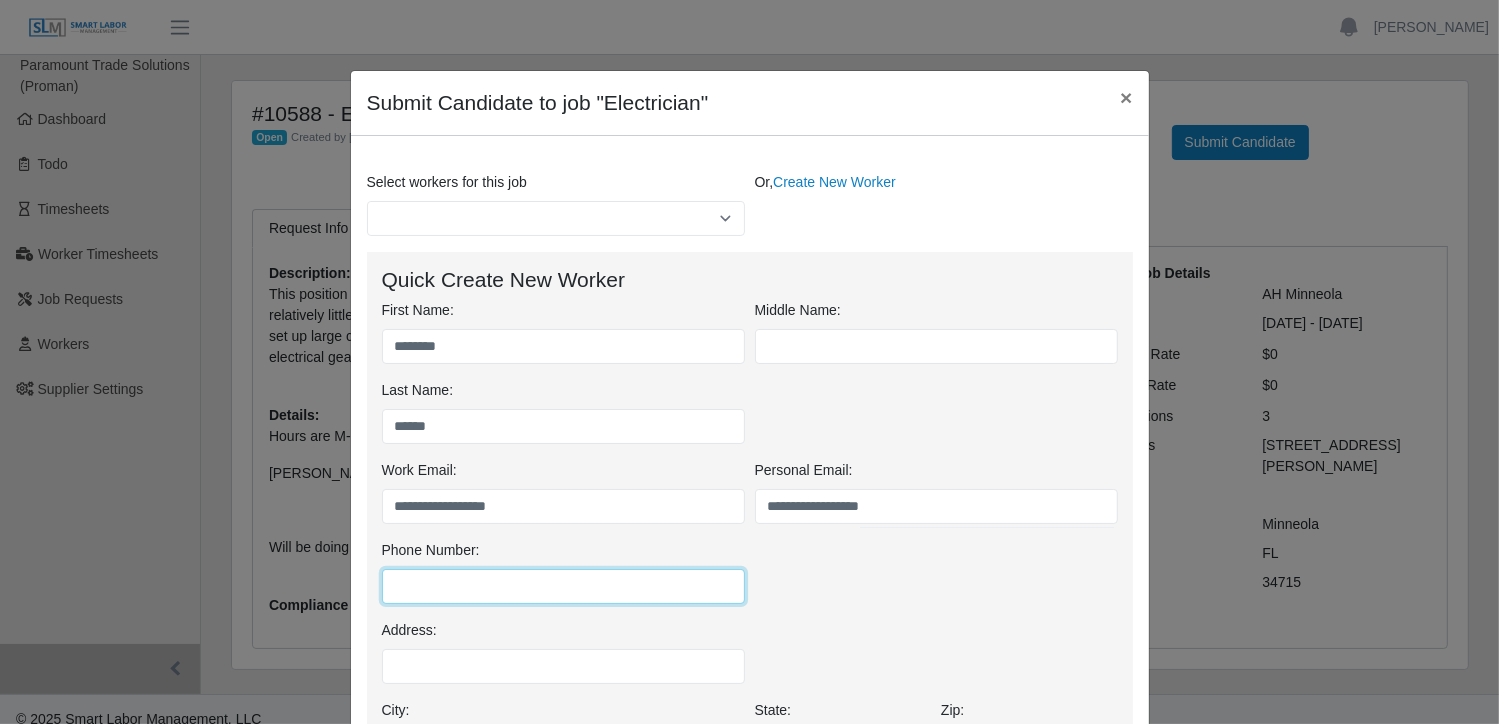 paste on "**********" 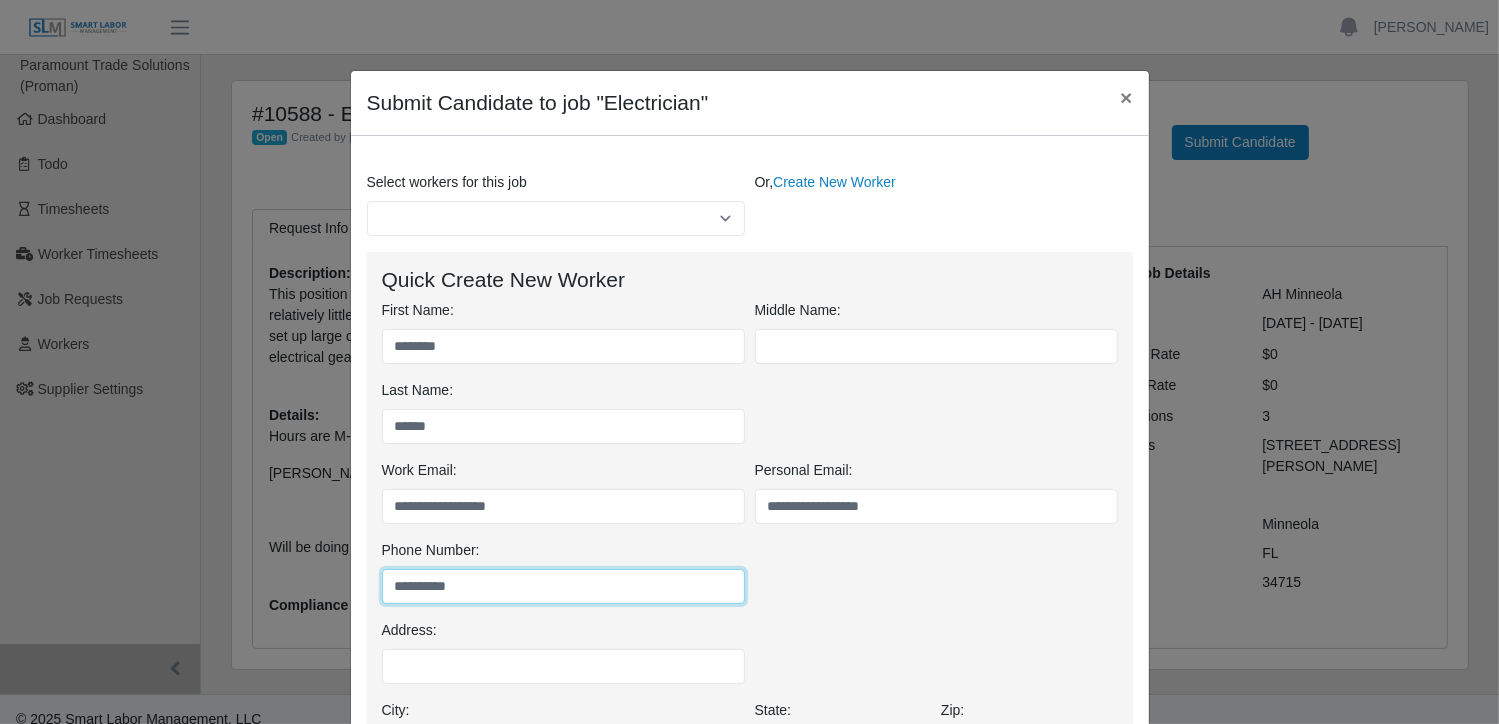 type on "**********" 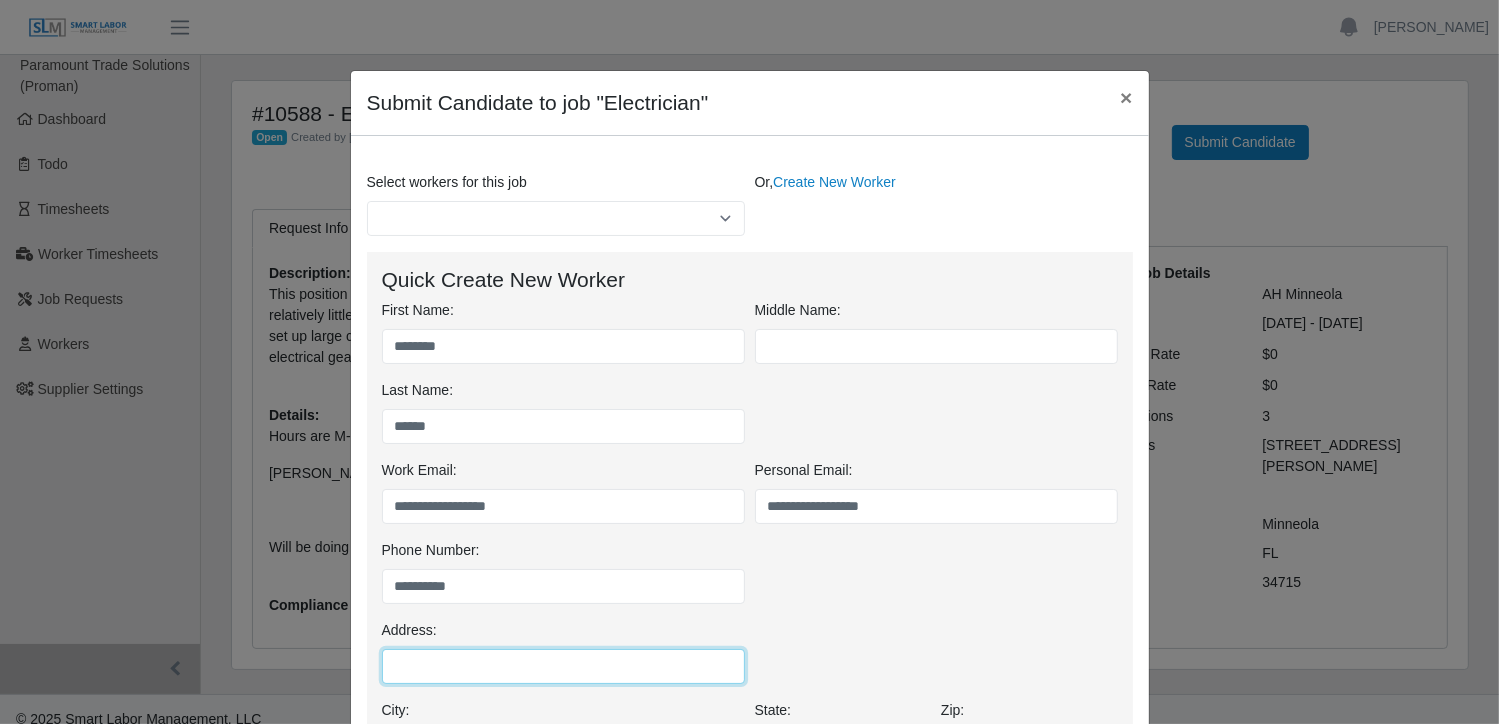 paste on "**********" 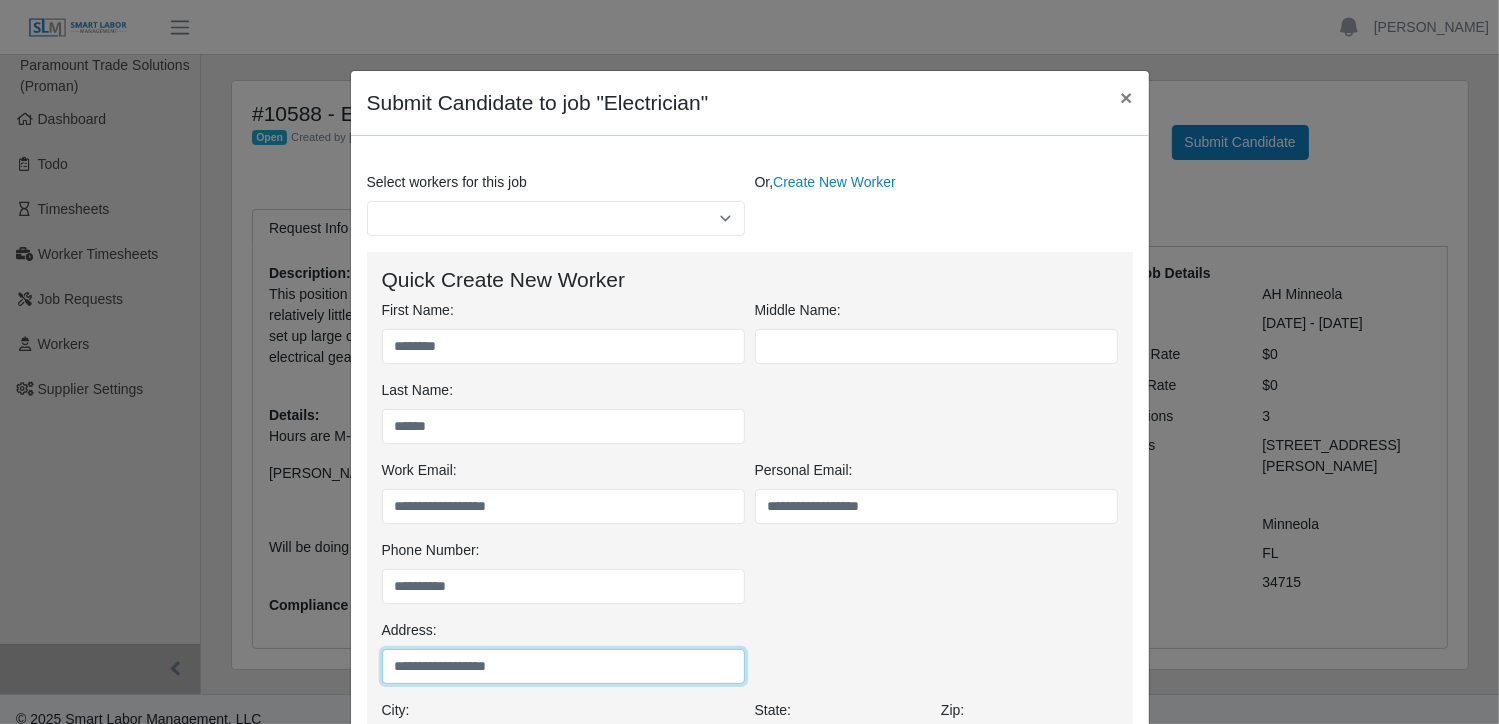 scroll, scrollTop: 200, scrollLeft: 0, axis: vertical 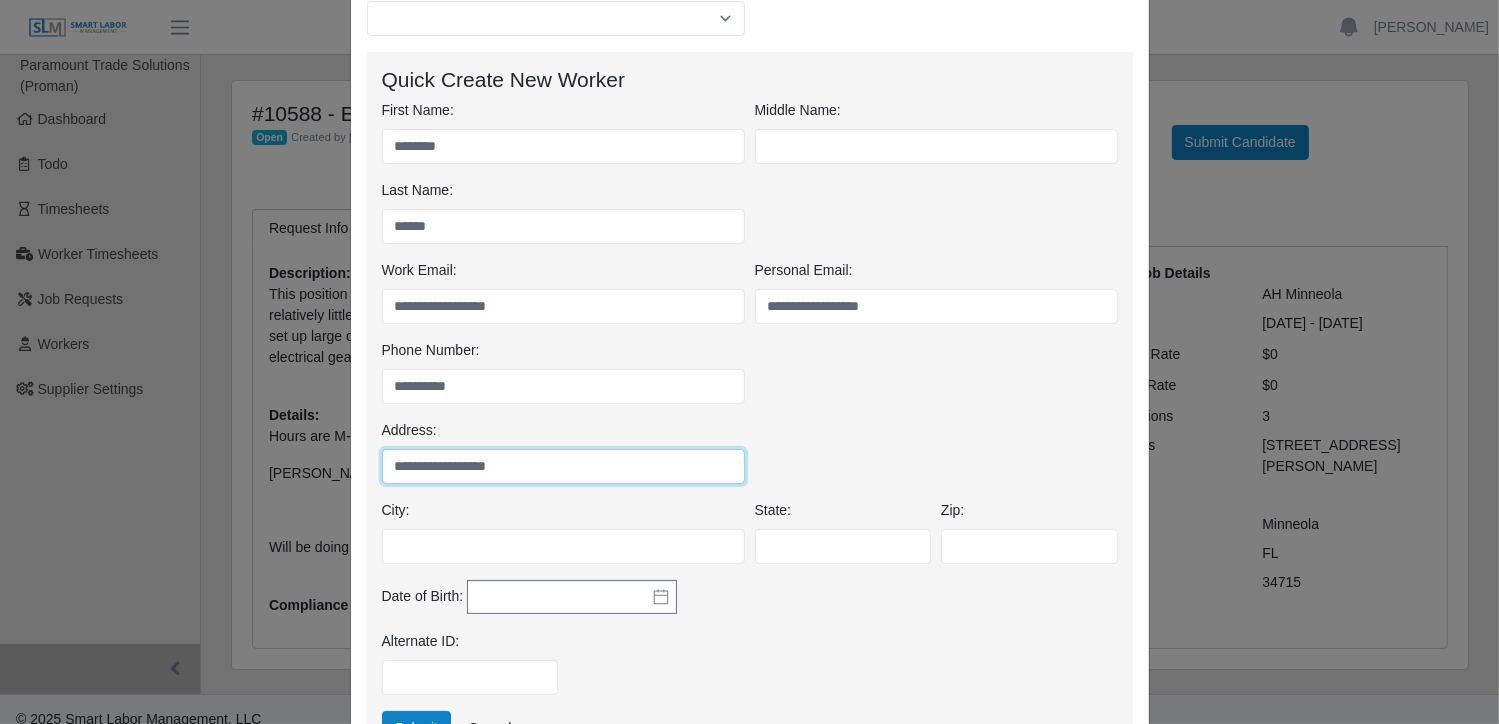 type on "**********" 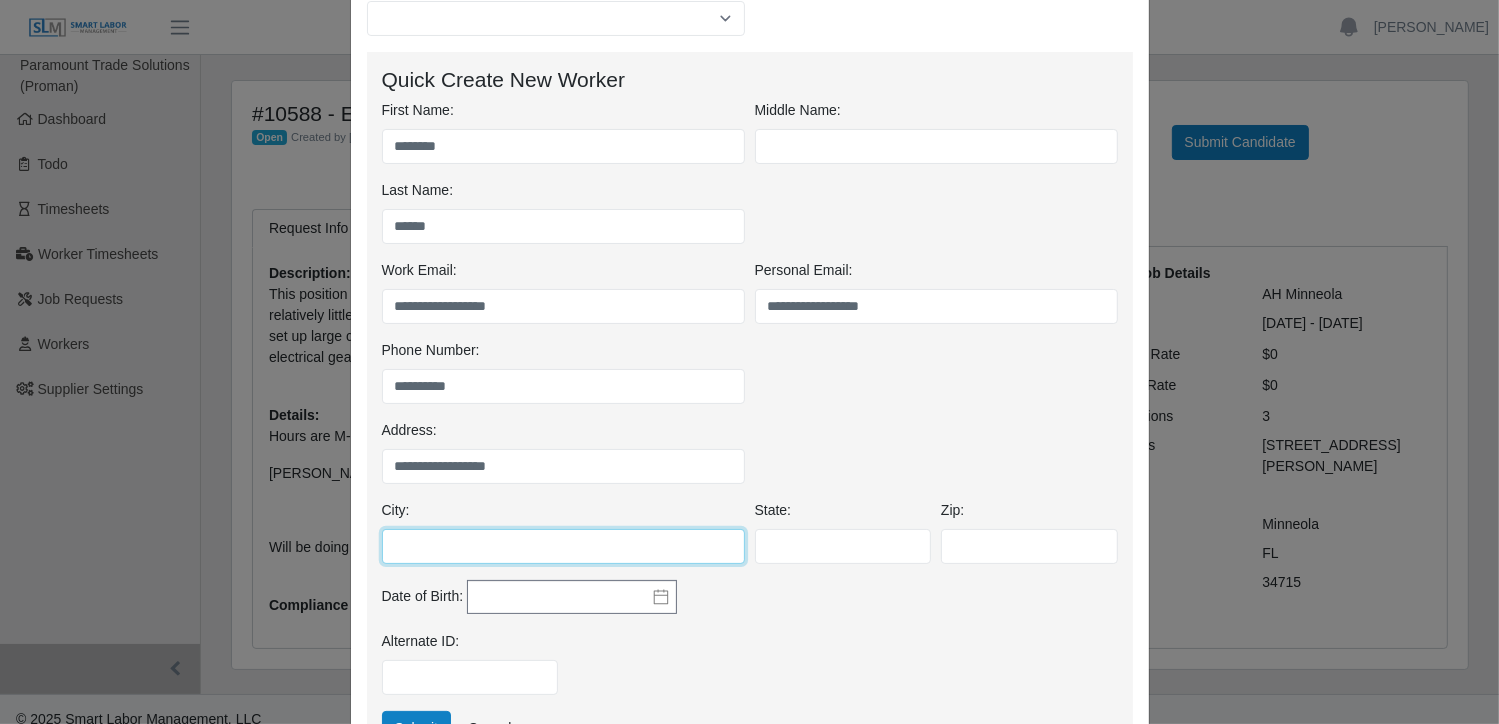 click on "City:" at bounding box center [563, 546] 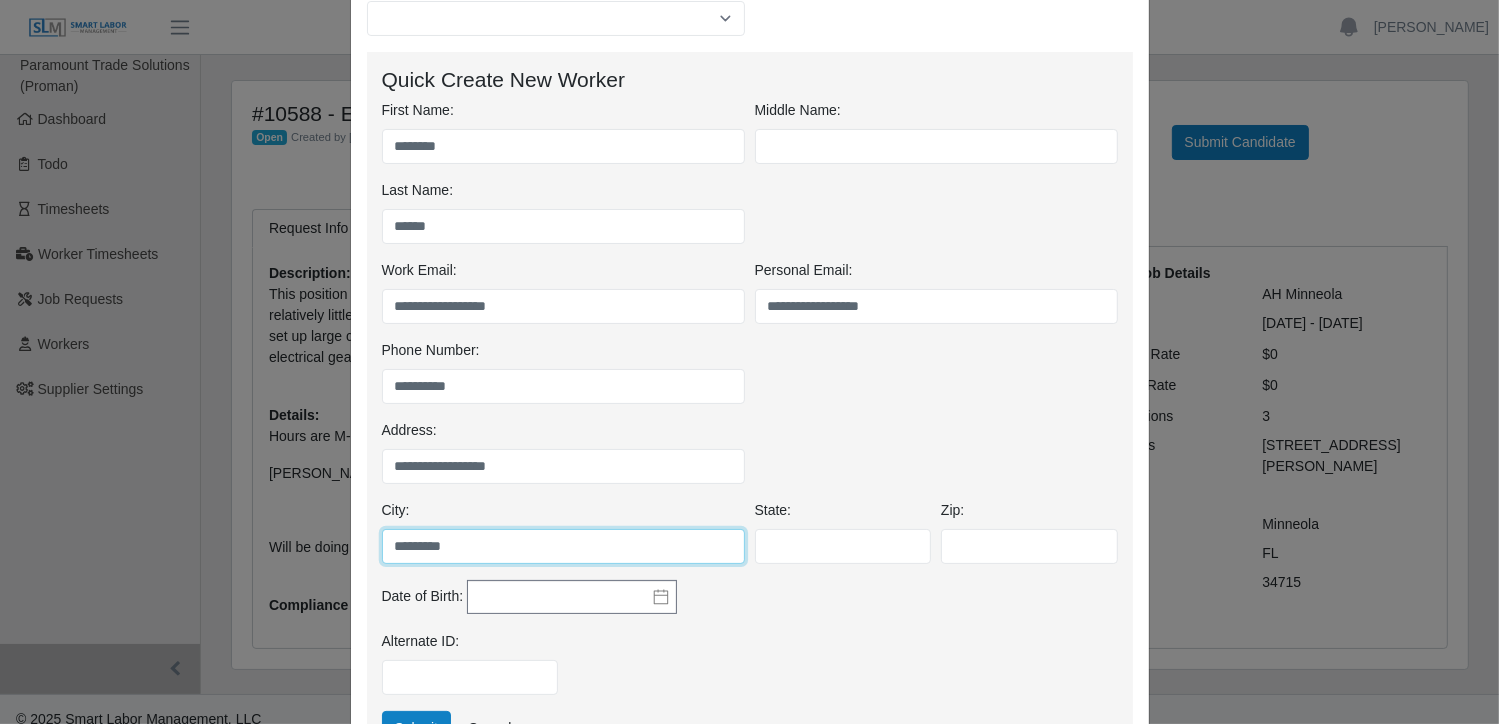 type on "*********" 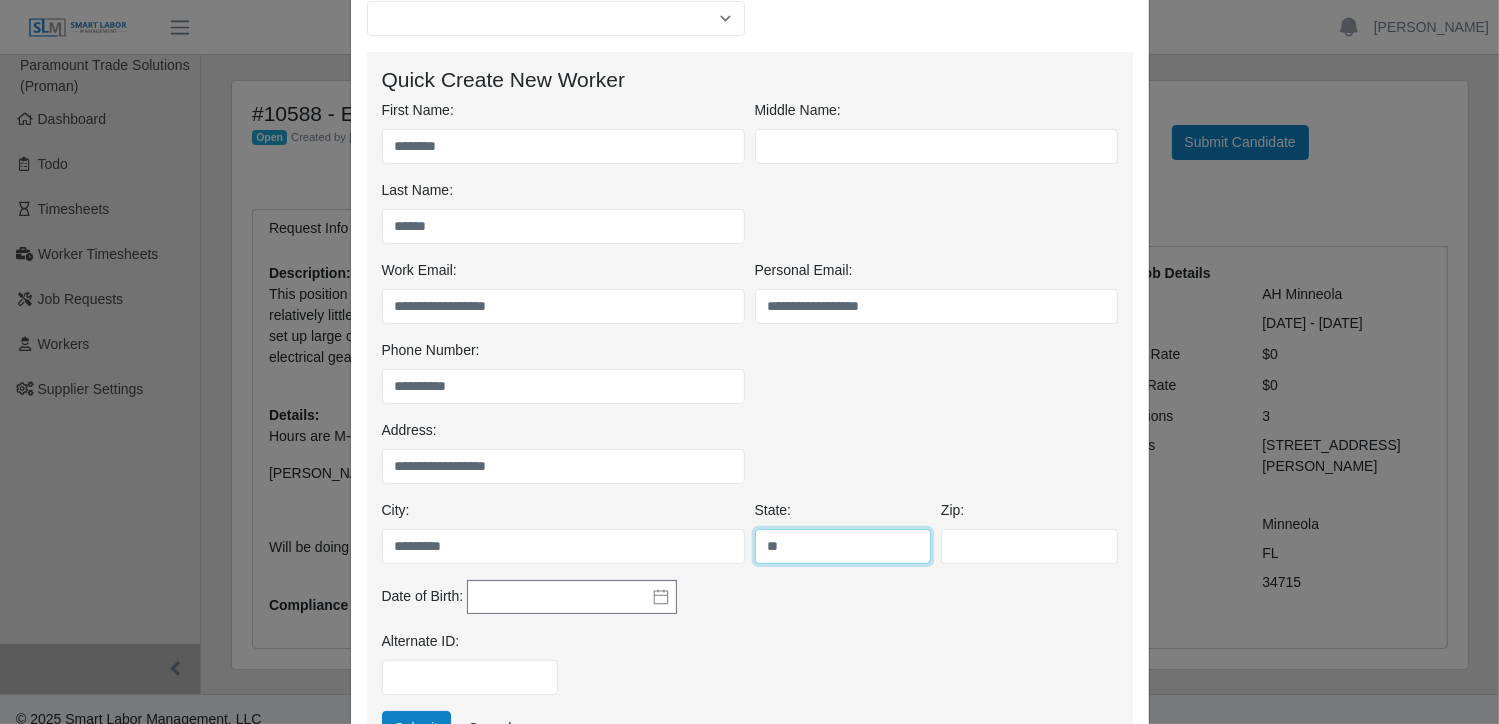type on "**" 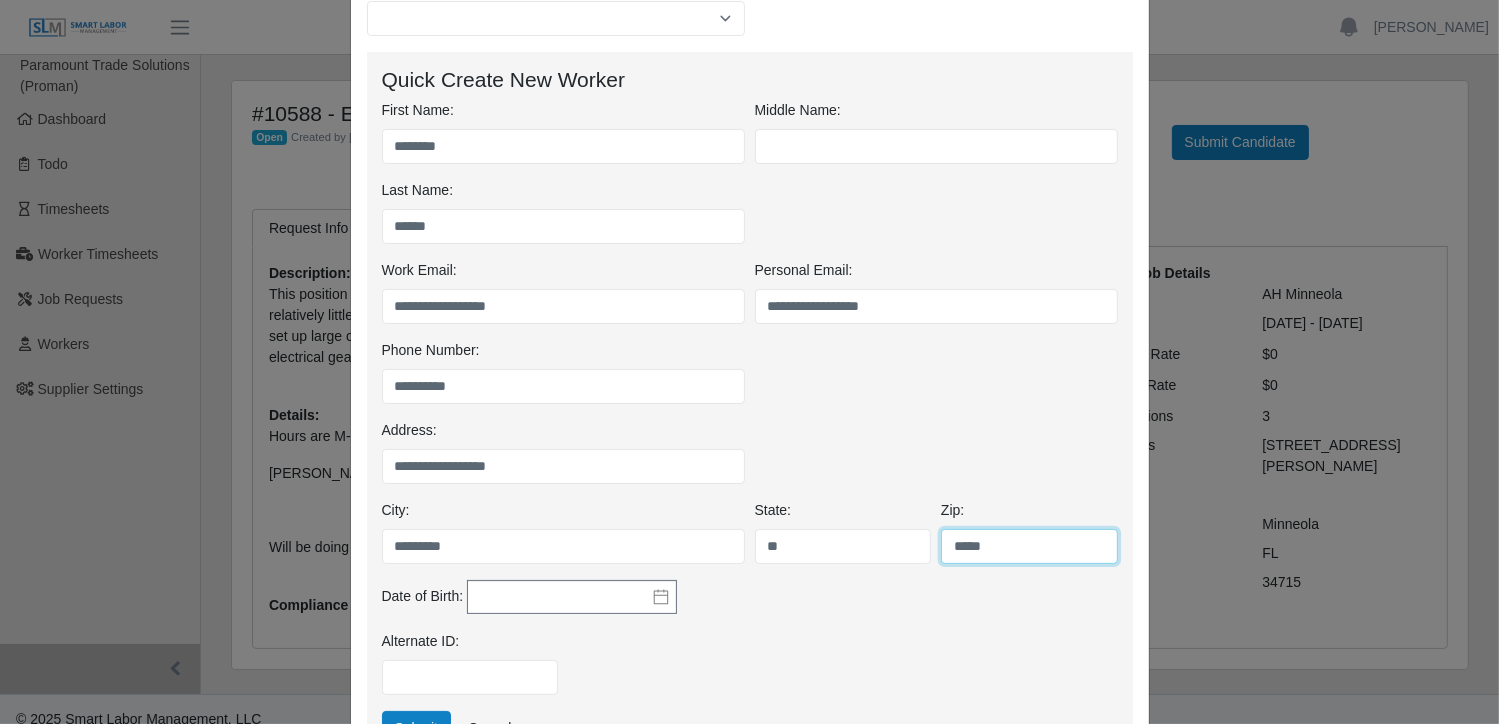 type on "*****" 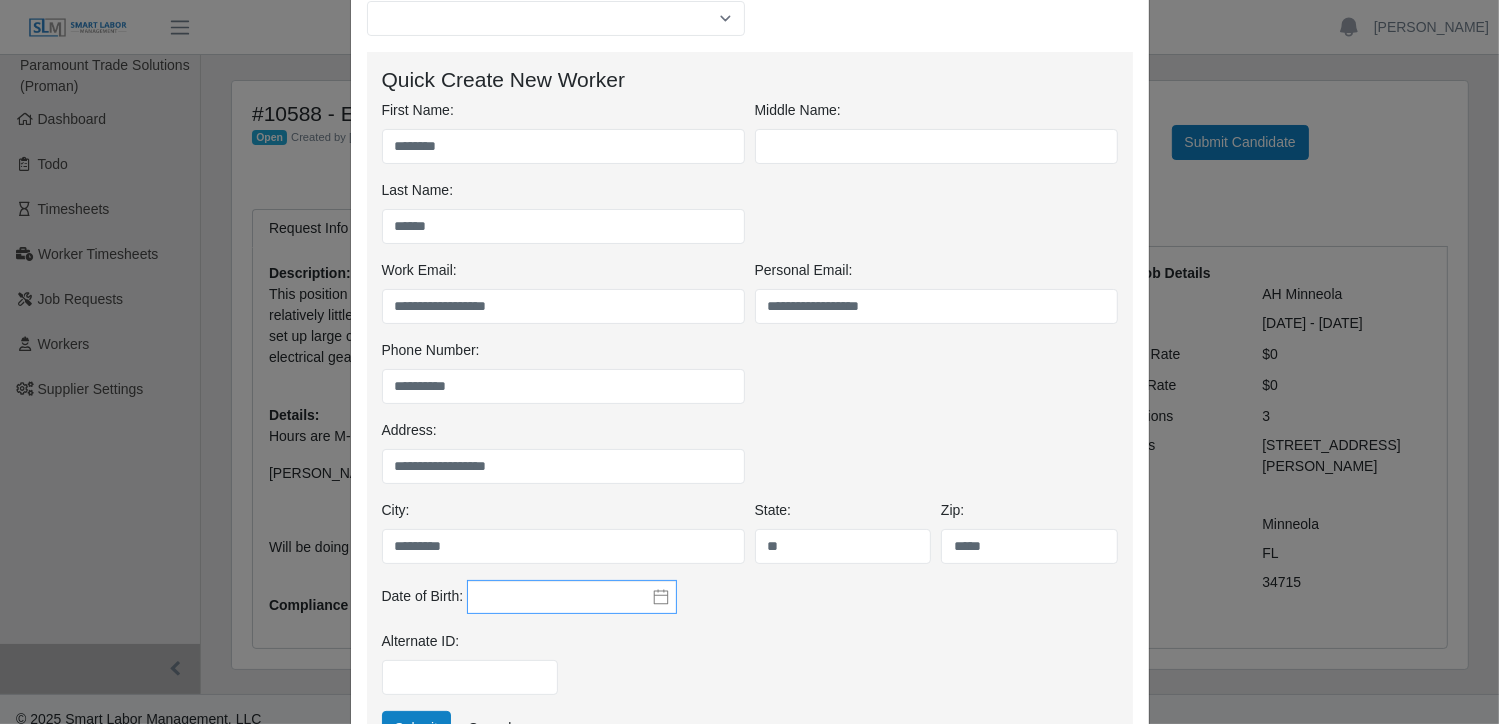 drag, startPoint x: 644, startPoint y: 592, endPoint x: 664, endPoint y: 602, distance: 22.36068 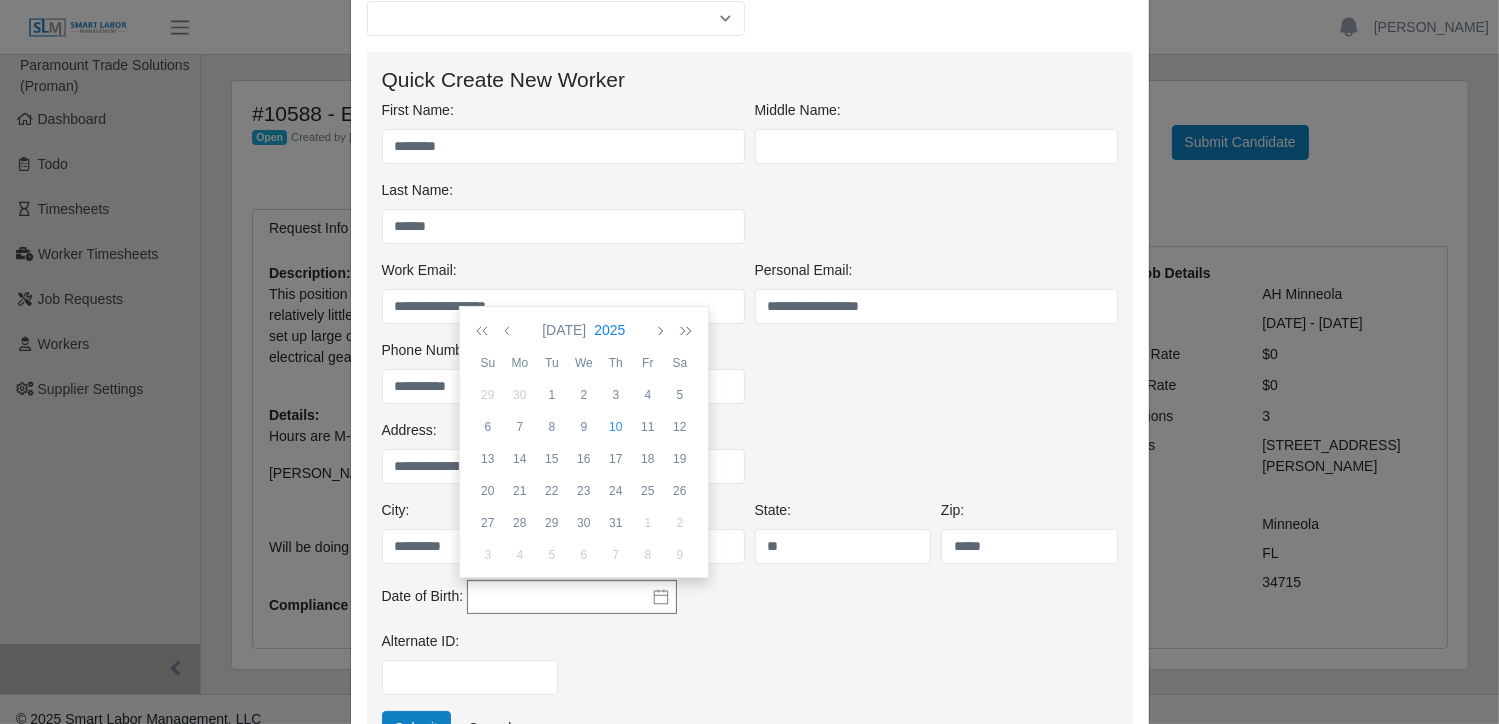 click on "2025" 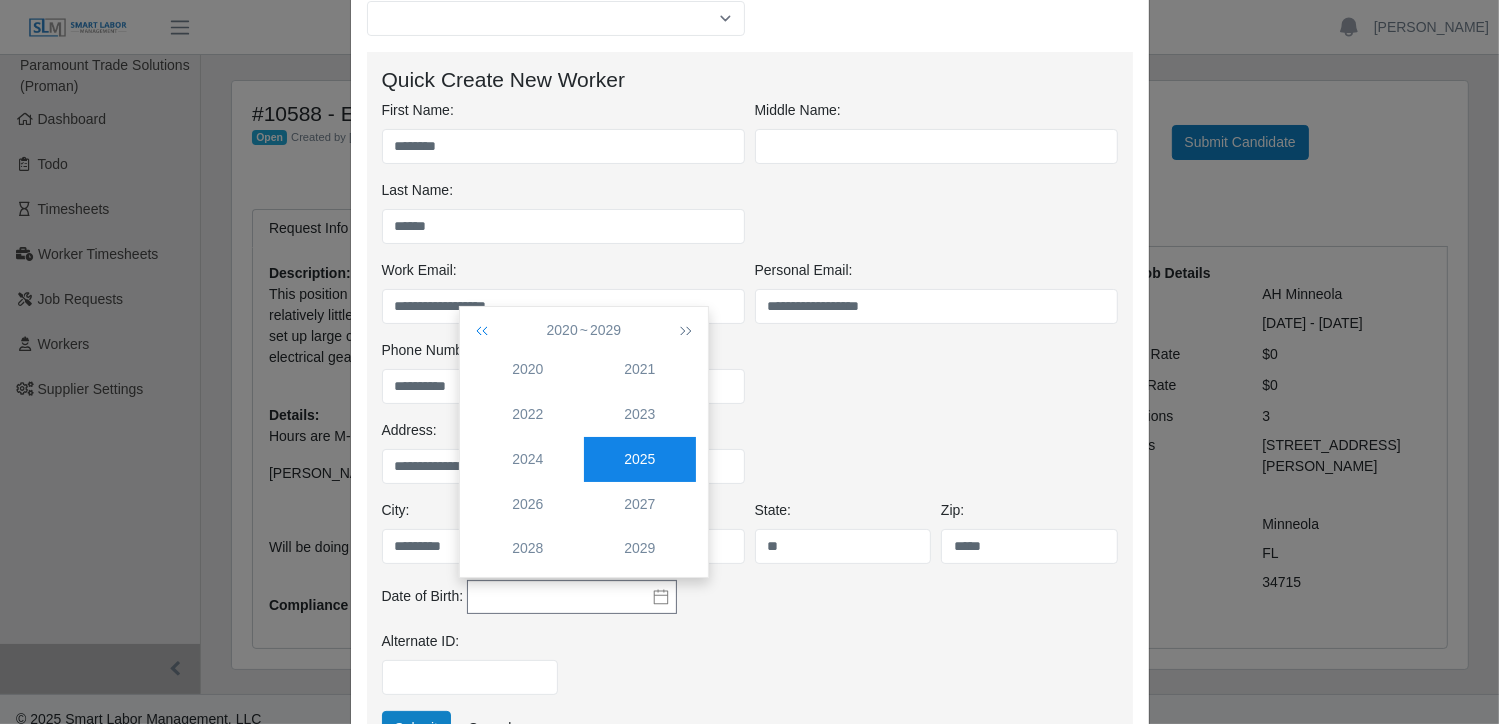 click at bounding box center [486, 330] 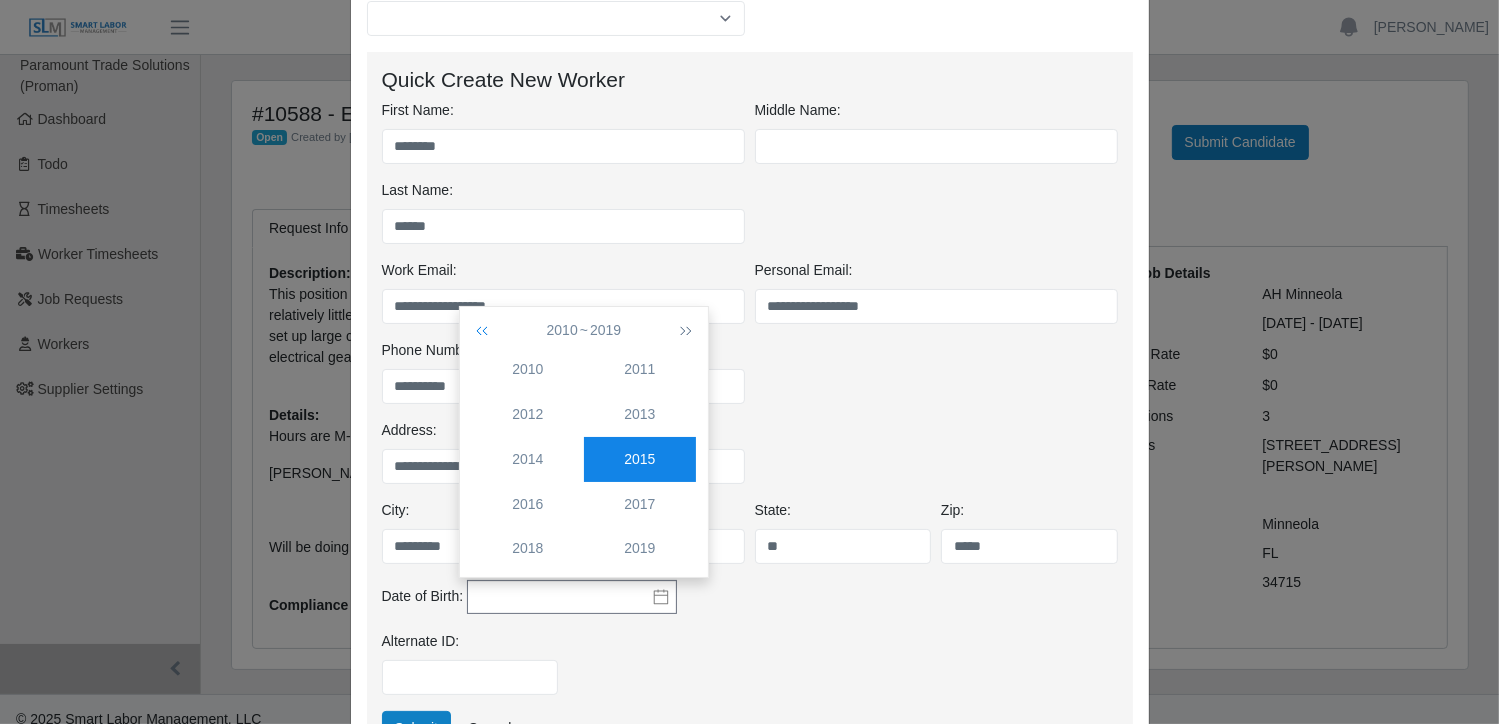 click at bounding box center [486, 330] 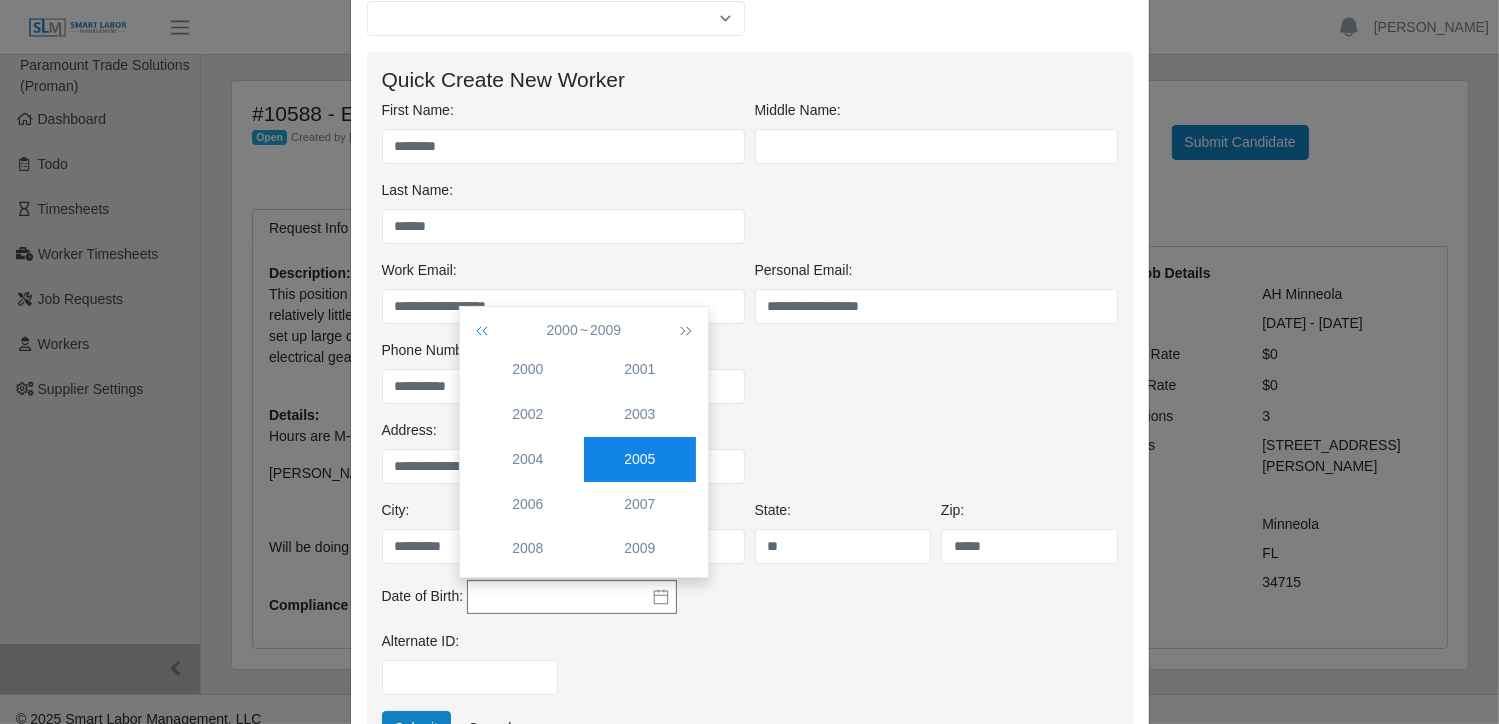 click at bounding box center [486, 330] 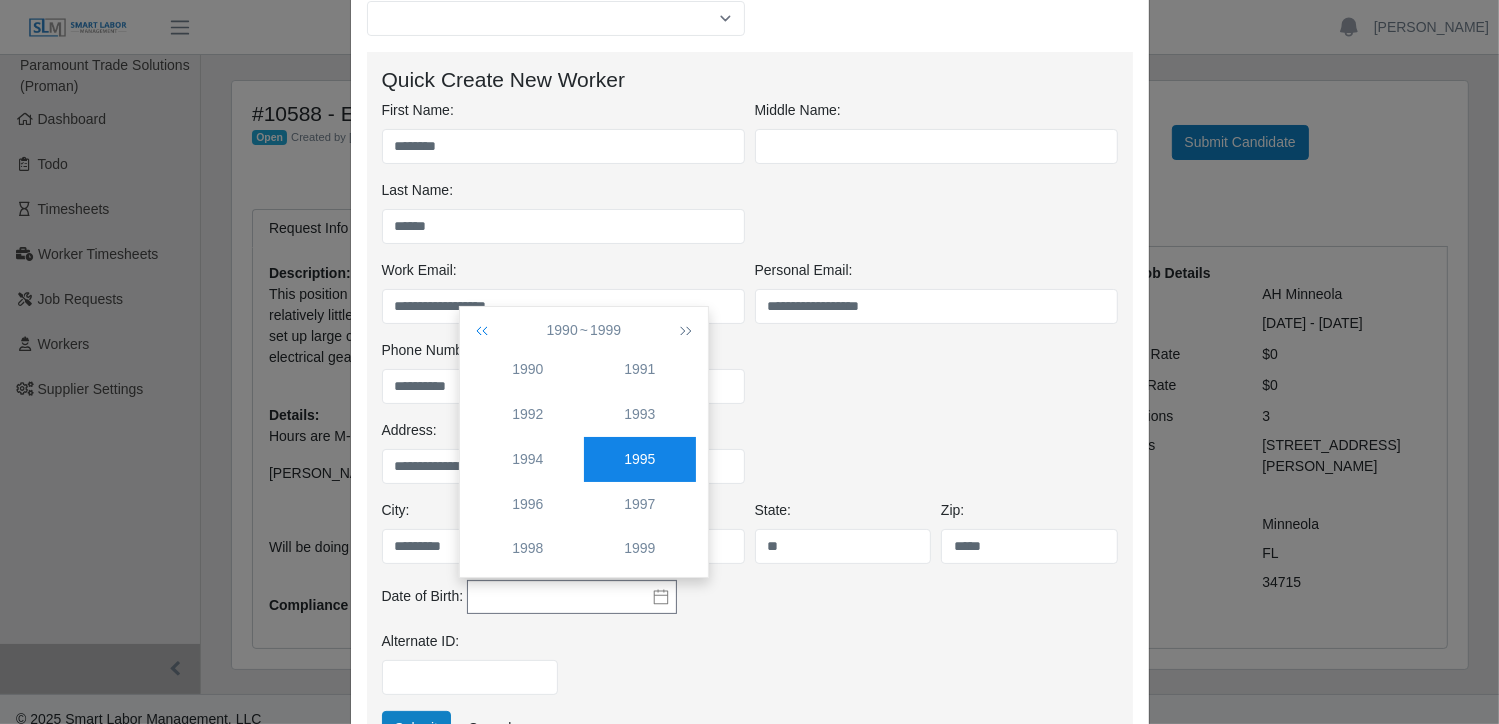 click at bounding box center (486, 330) 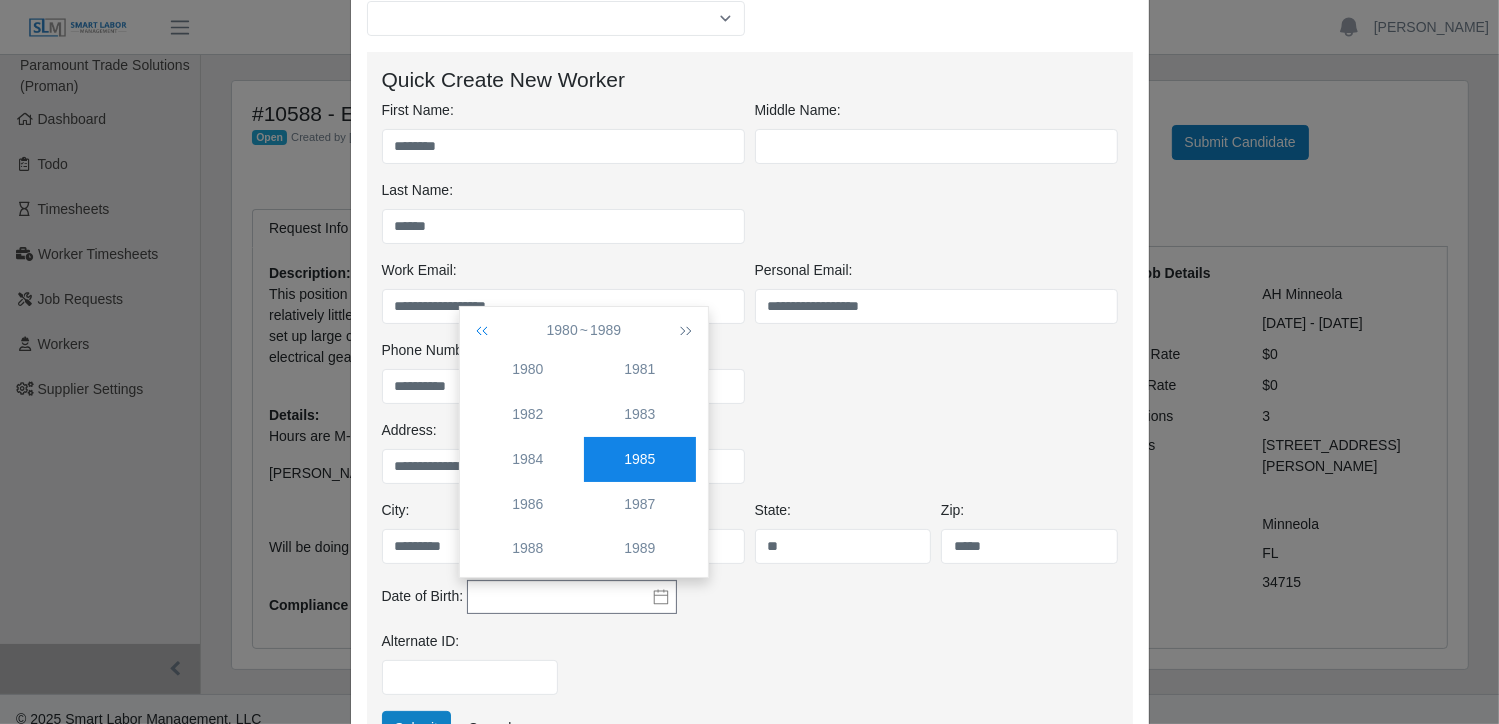 click at bounding box center [486, 330] 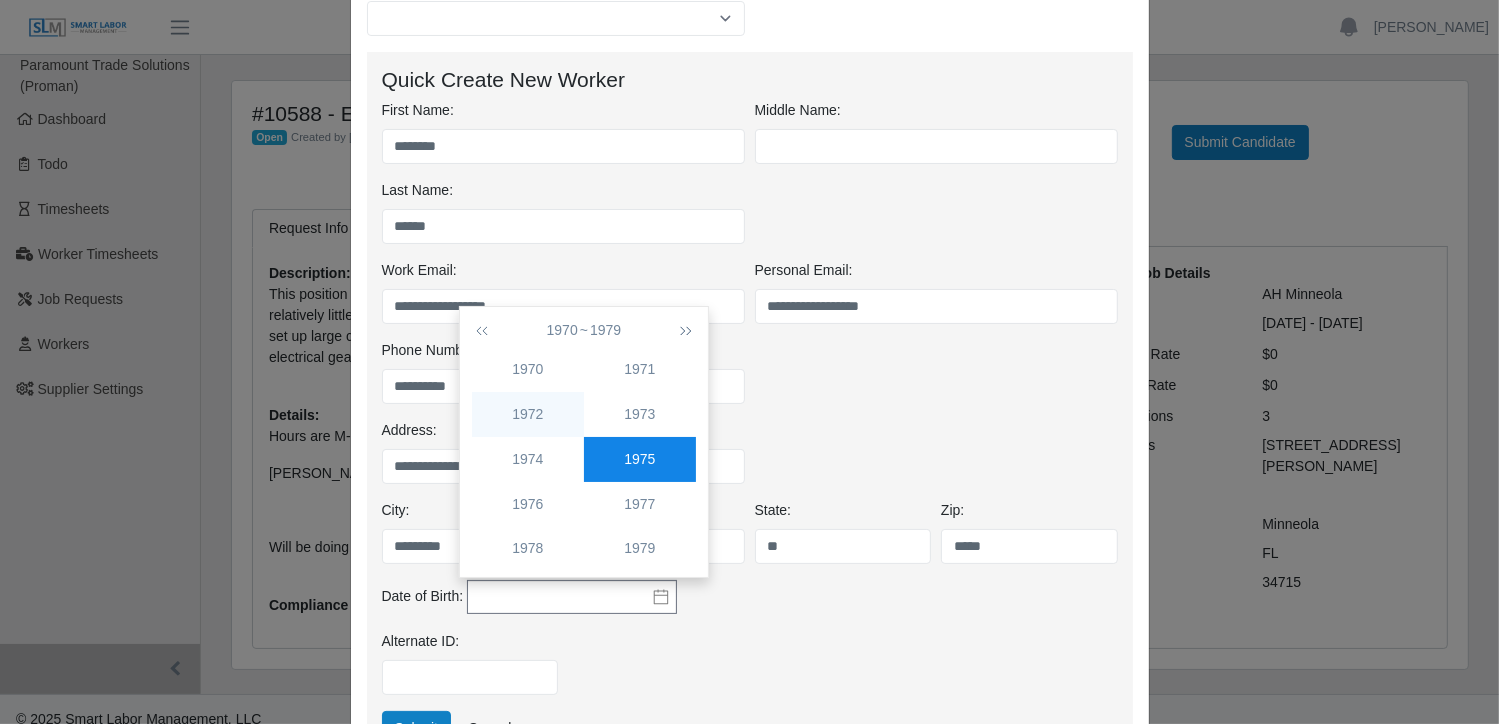 click on "1972" 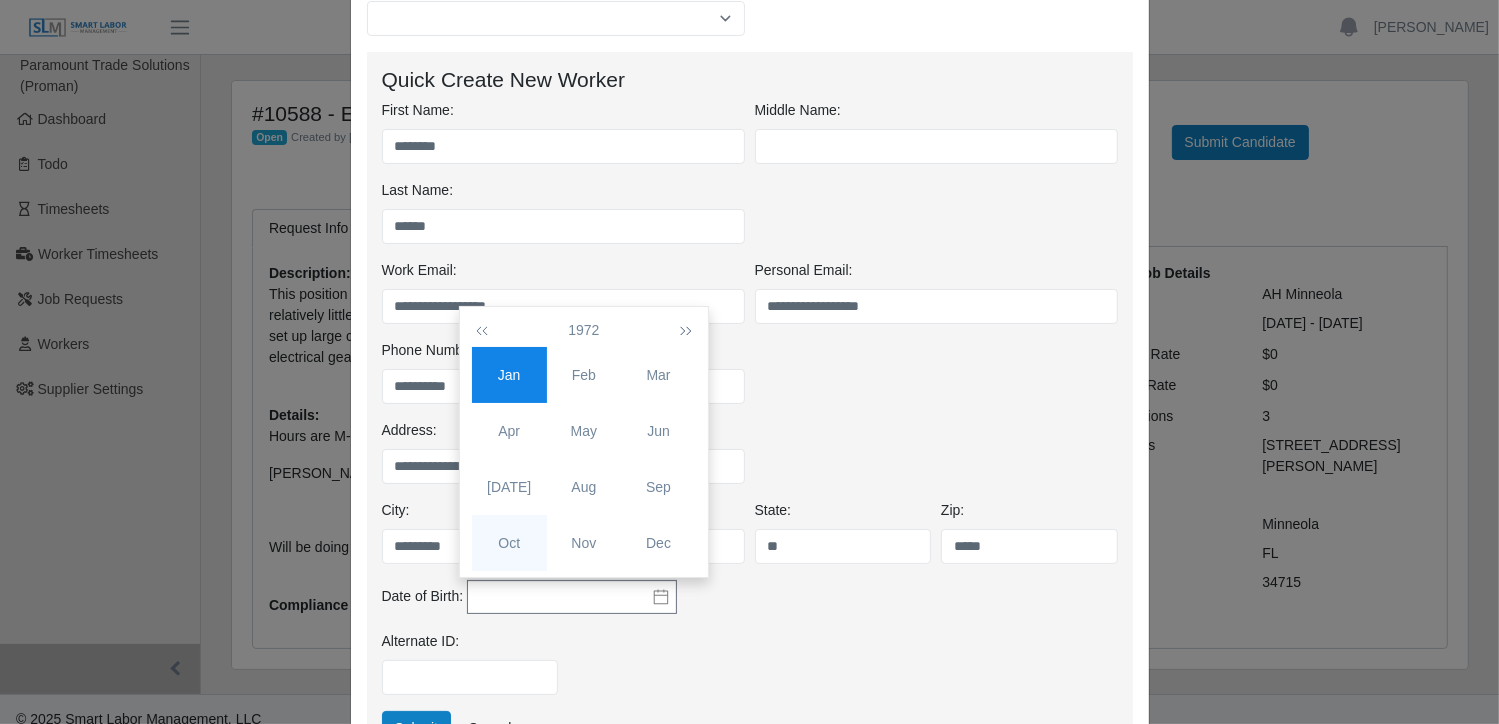 click on "Oct" at bounding box center (509, 543) 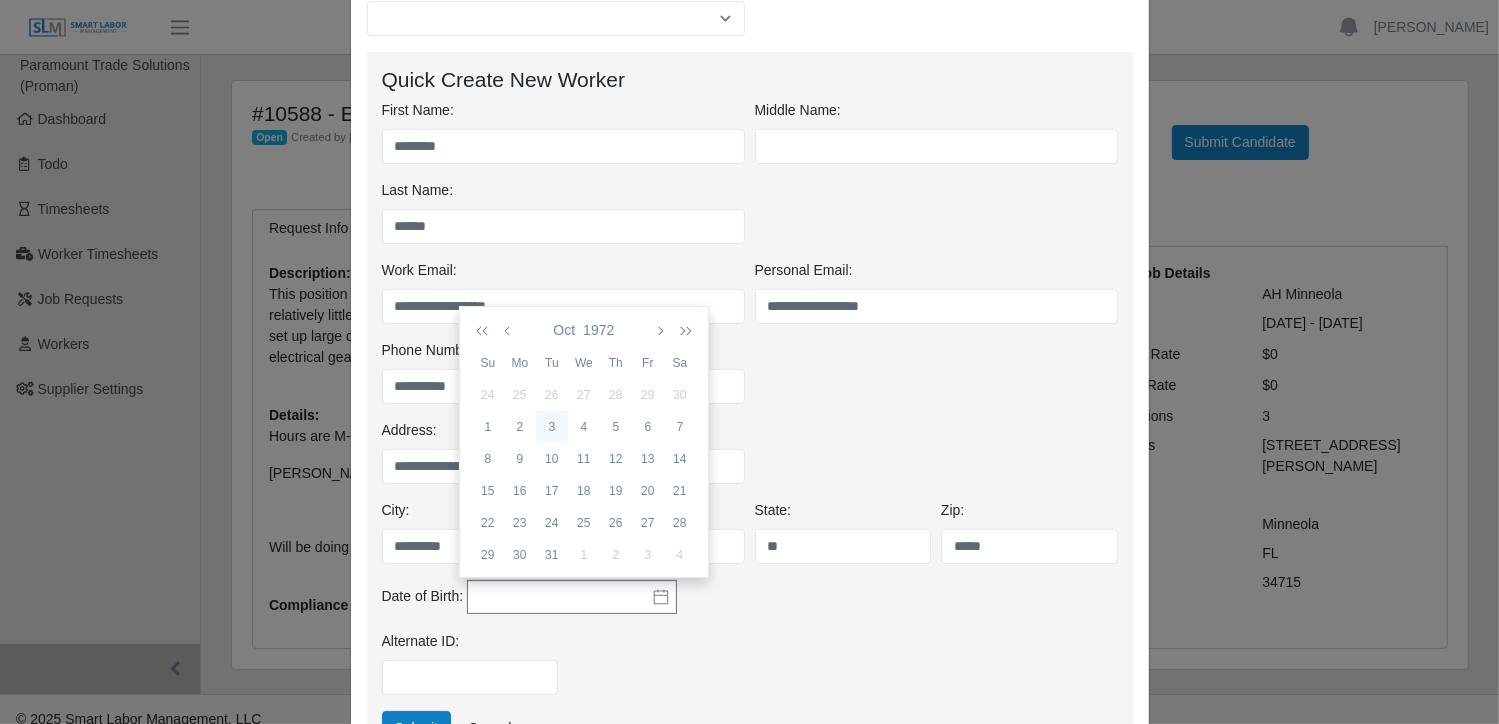 click on "3" at bounding box center (552, 427) 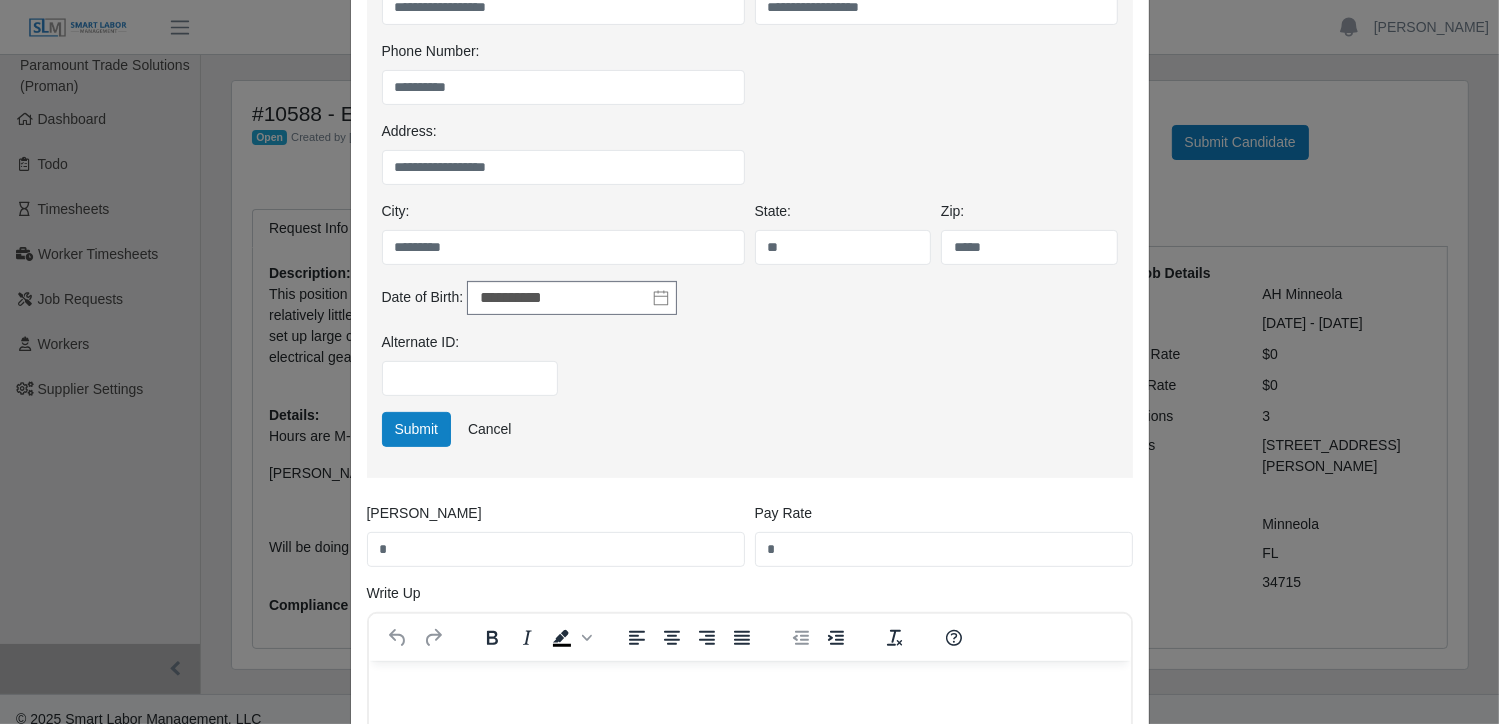 scroll, scrollTop: 500, scrollLeft: 0, axis: vertical 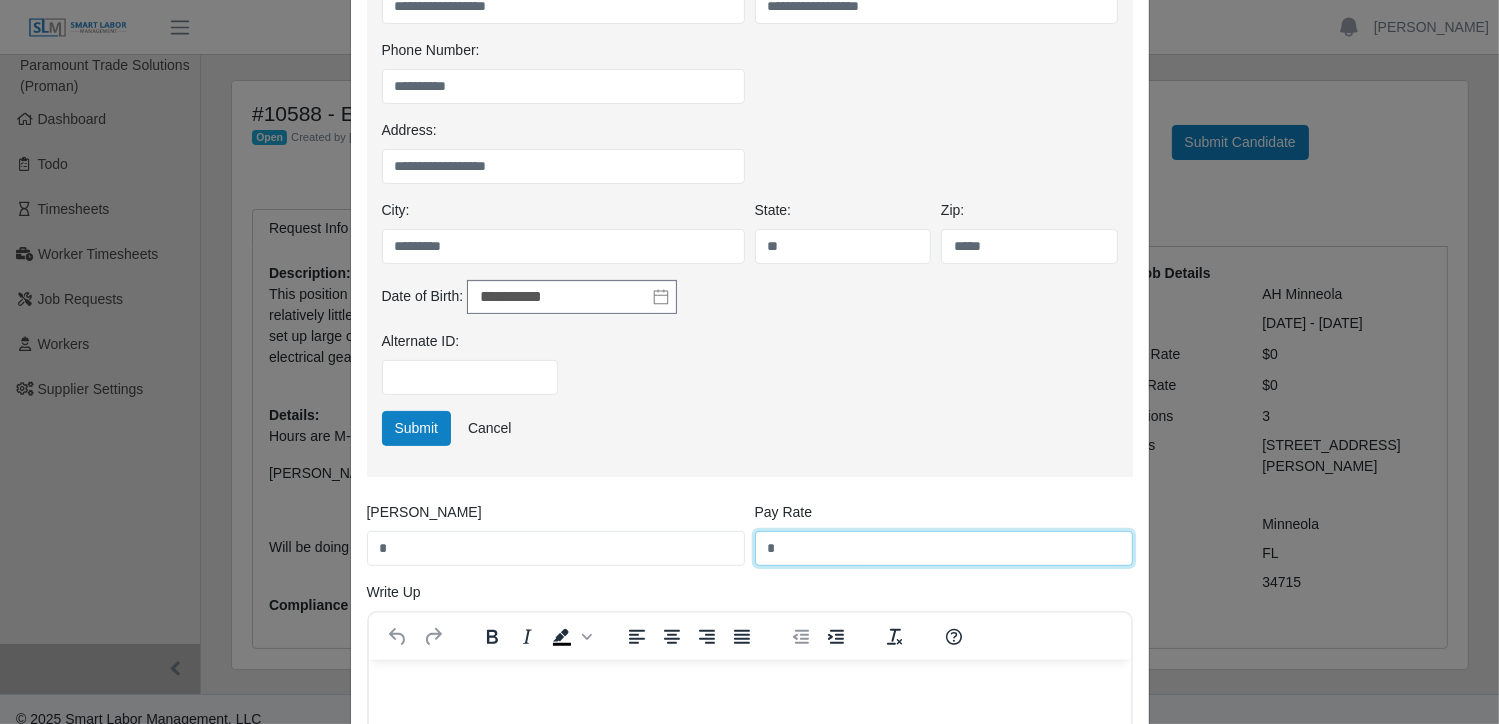 click on "*" at bounding box center [944, 548] 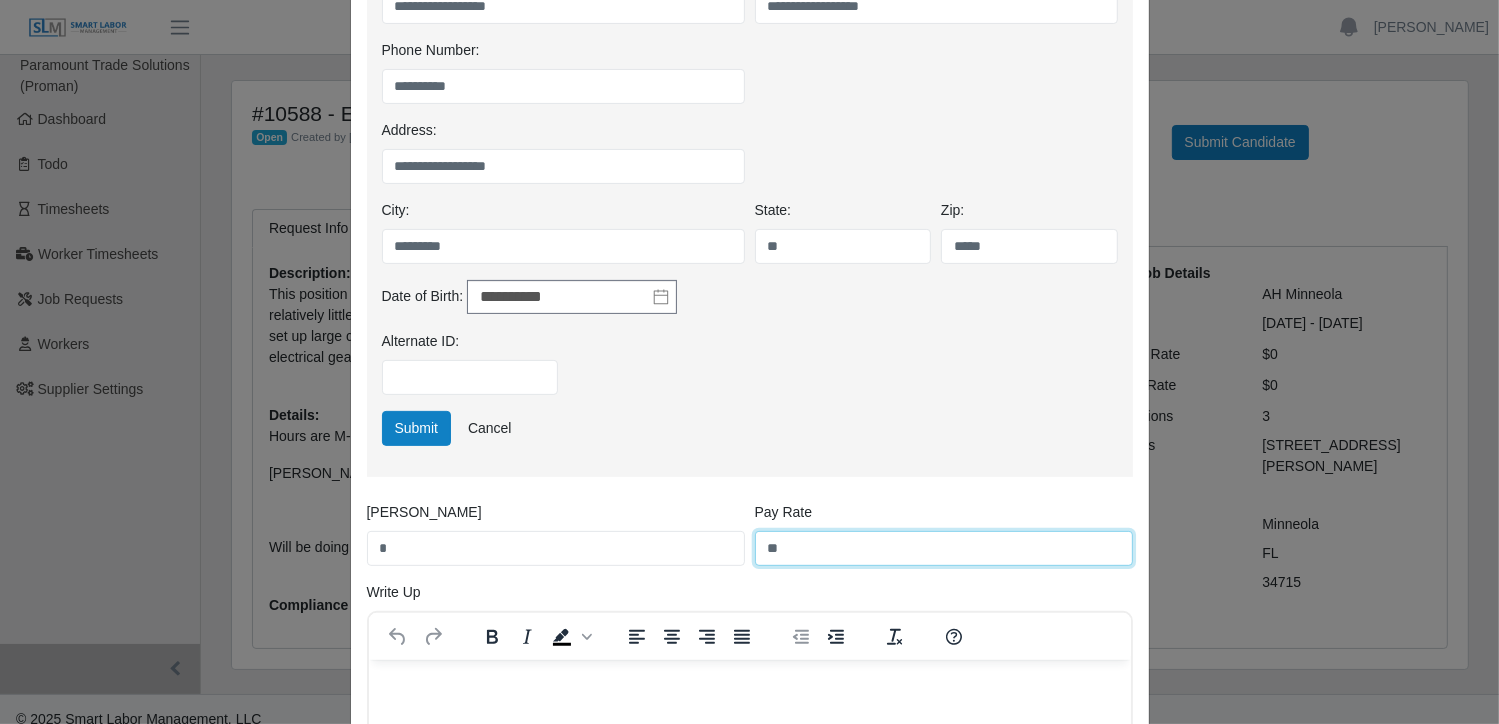 type on "**" 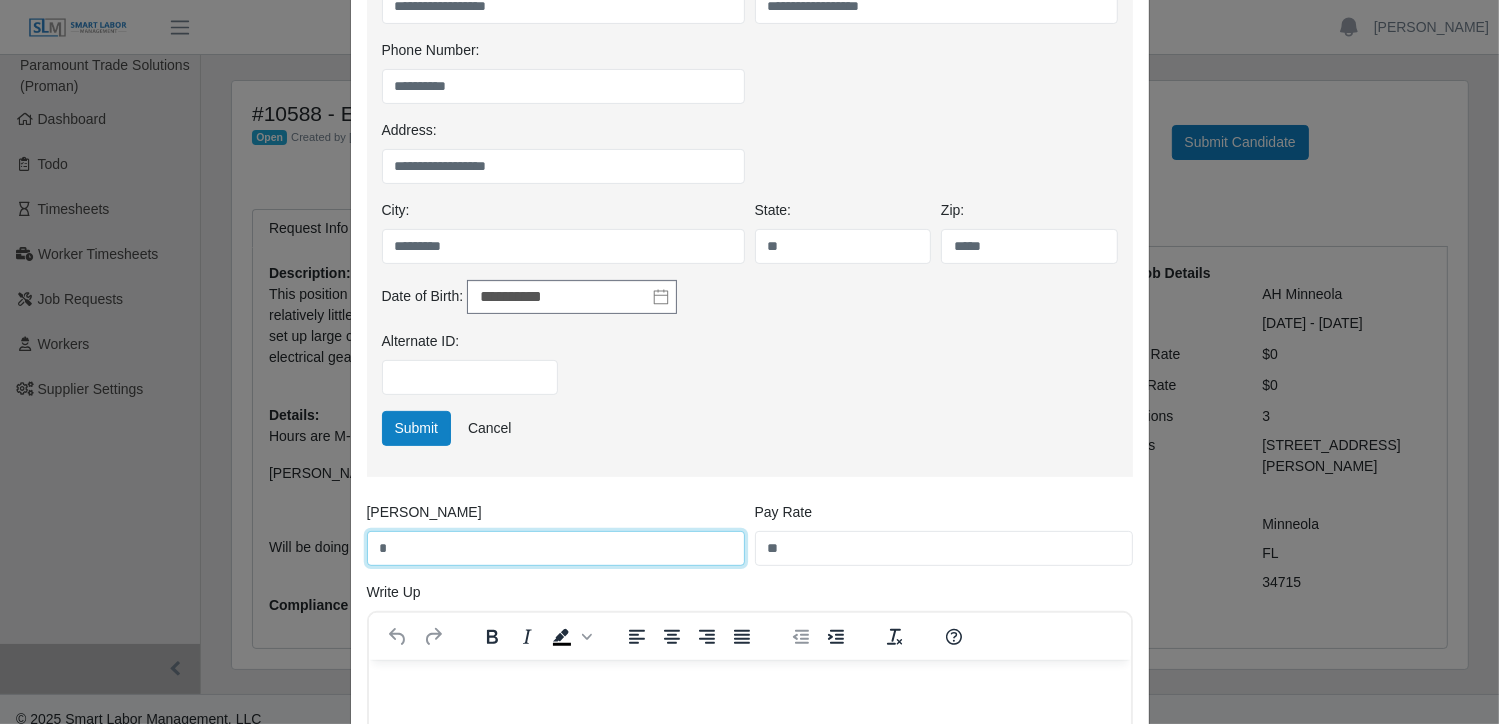 click on "*" at bounding box center [556, 548] 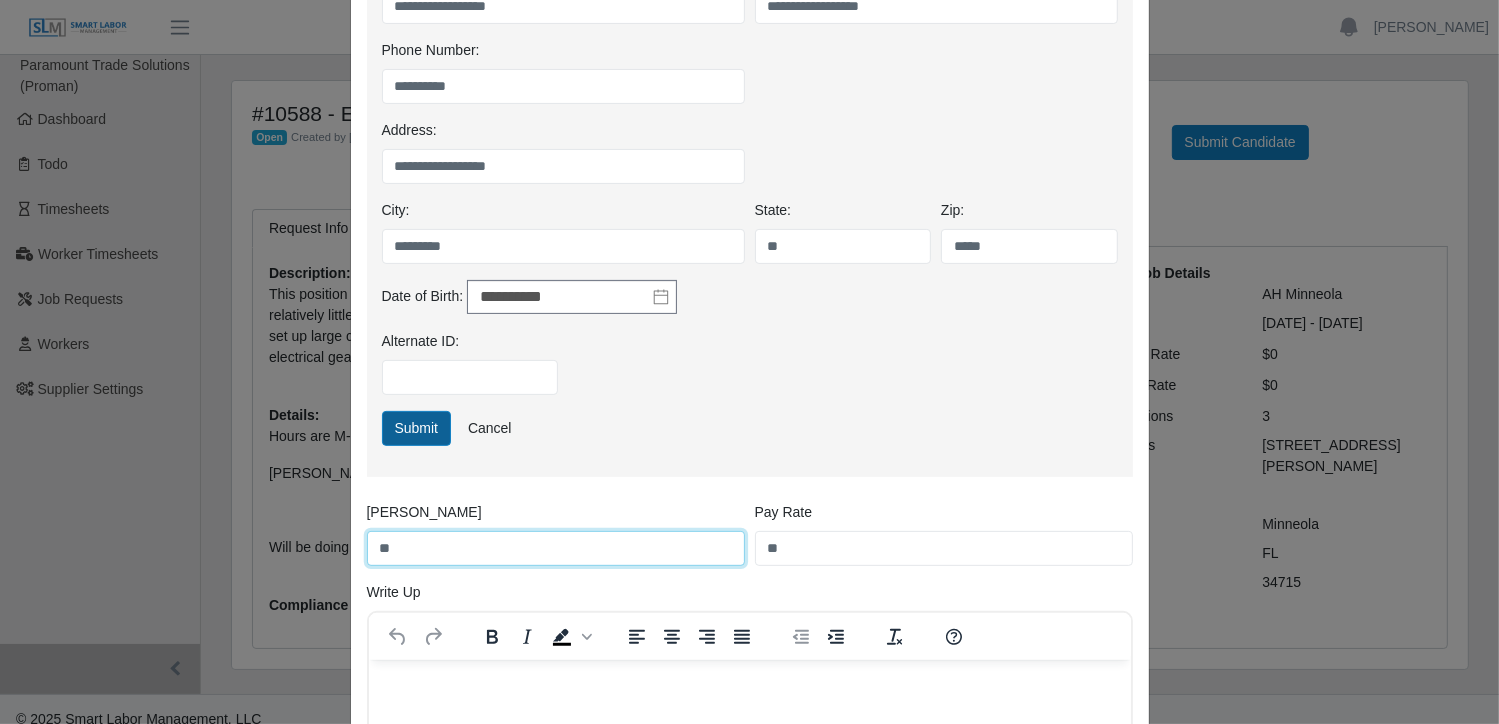 type on "**" 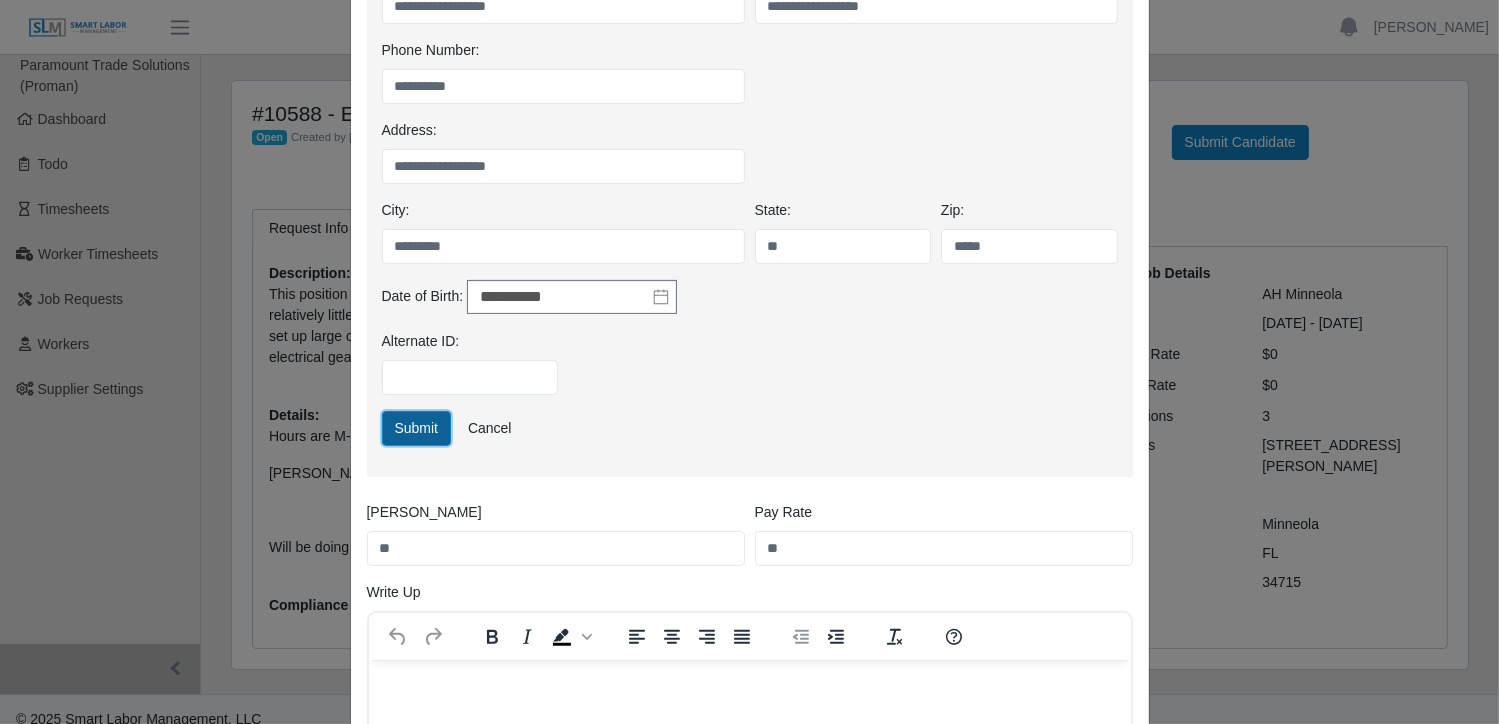 click on "Submit" at bounding box center [417, 428] 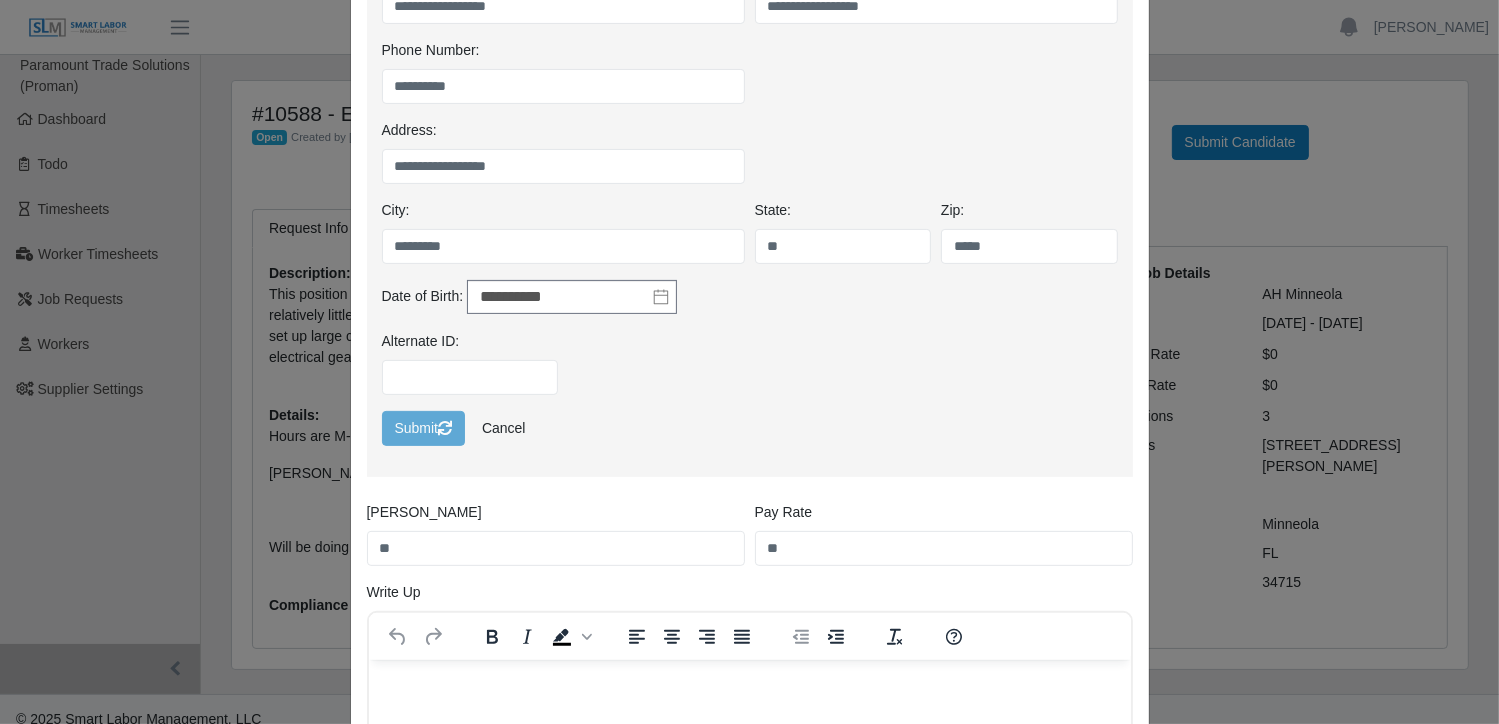 select on "*****" 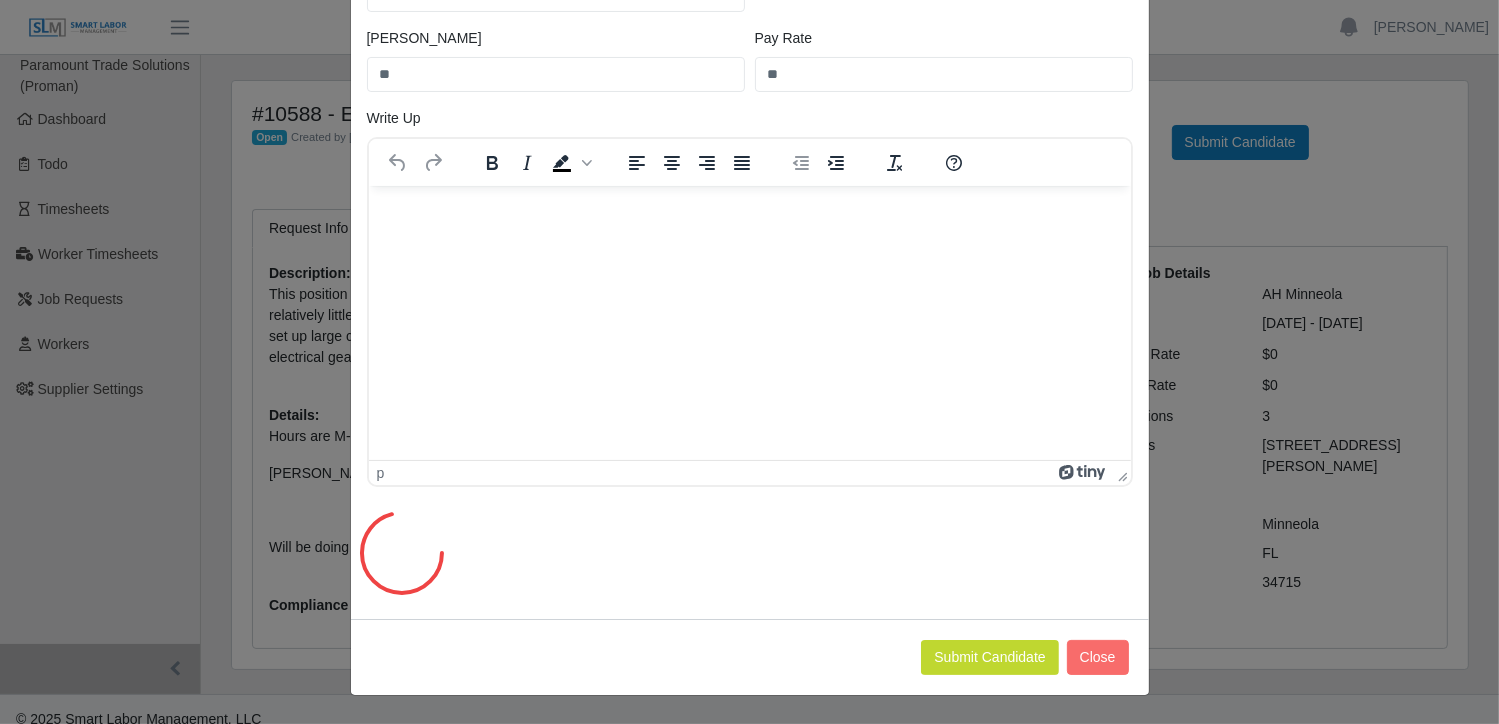 scroll, scrollTop: 0, scrollLeft: 0, axis: both 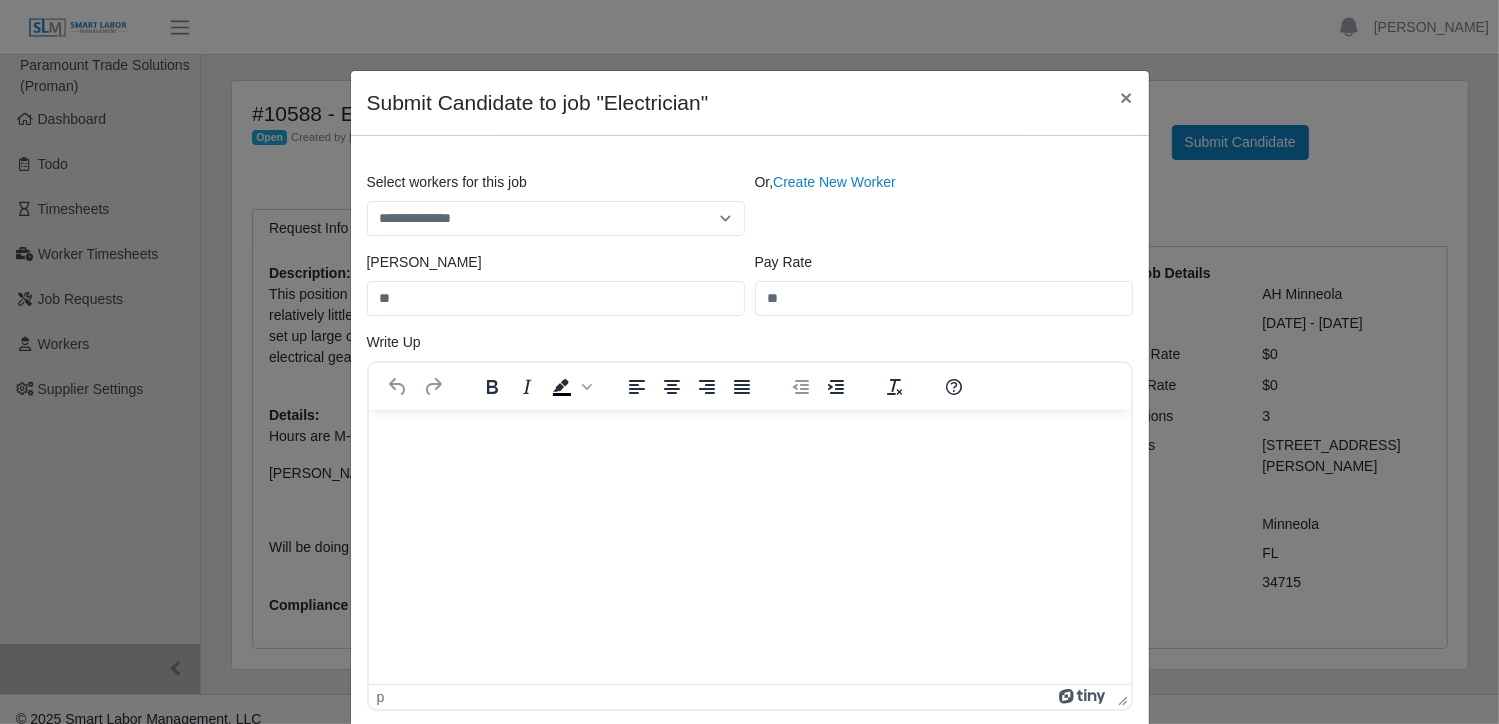 click at bounding box center (749, 436) 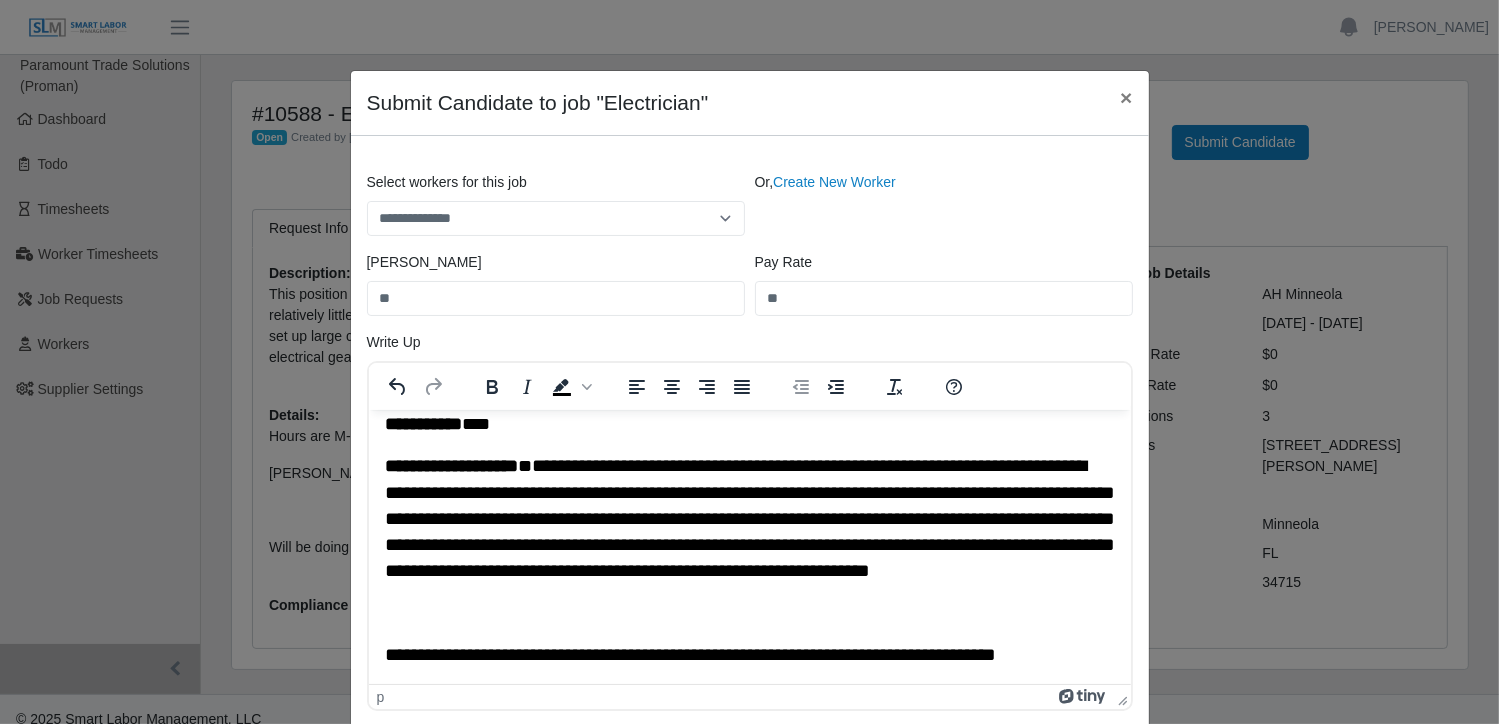 scroll, scrollTop: 533, scrollLeft: 0, axis: vertical 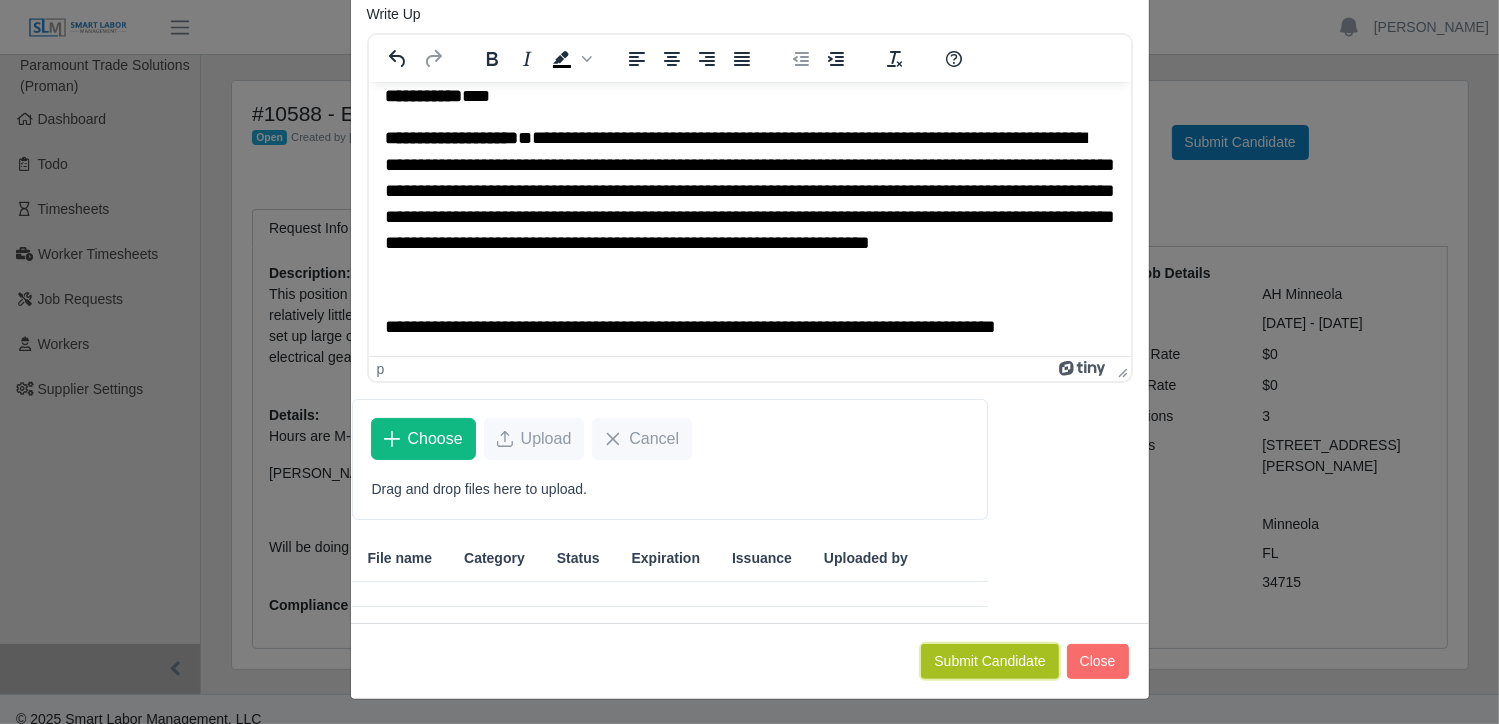 click on "Submit Candidate" 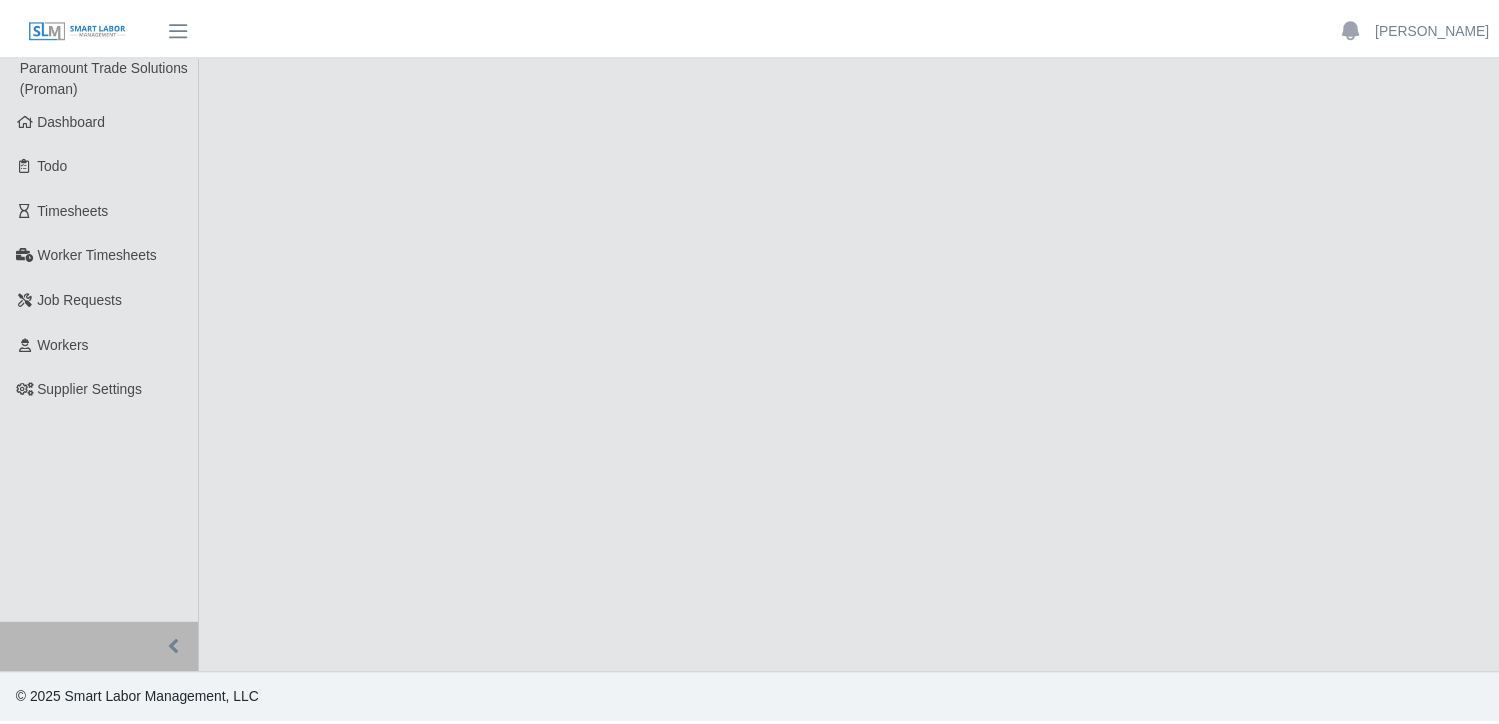 scroll, scrollTop: 0, scrollLeft: 0, axis: both 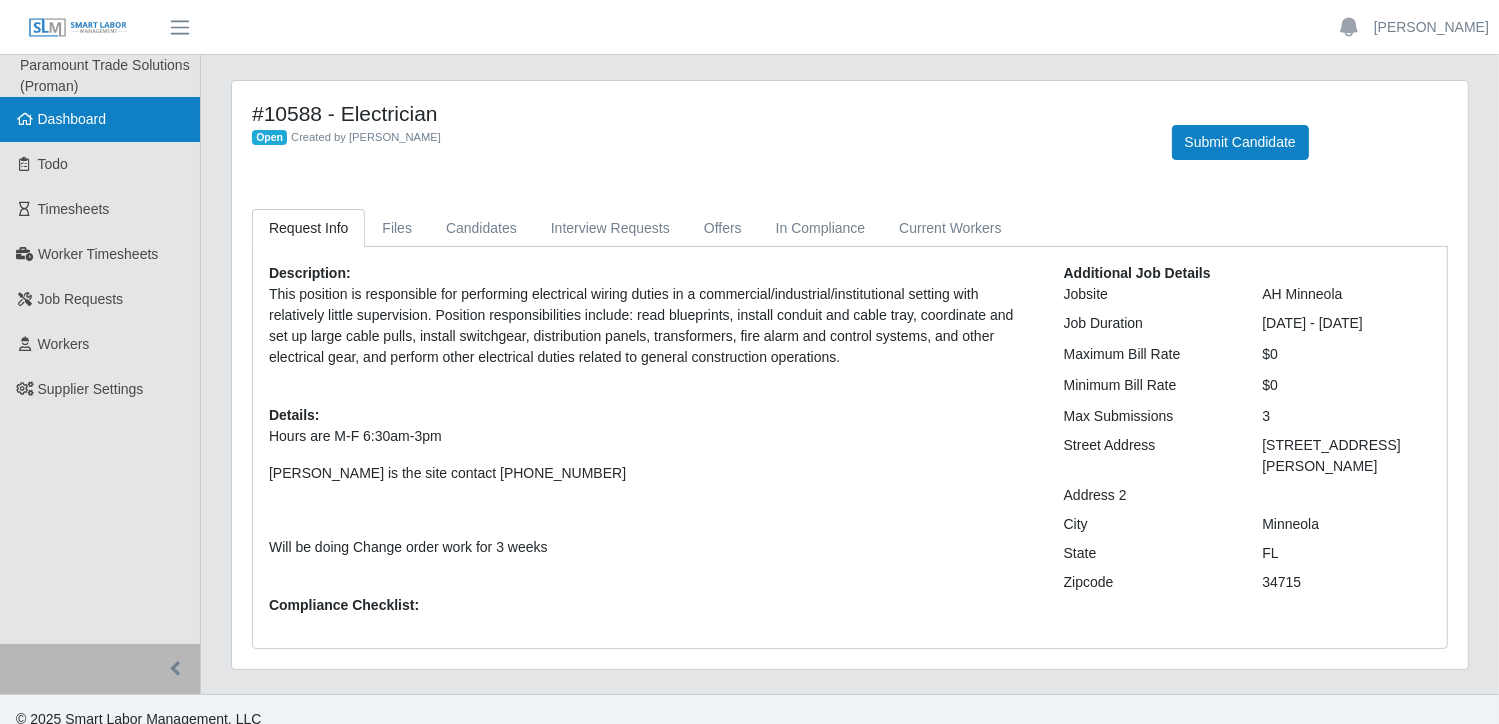 click on "Dashboard" at bounding box center (72, 119) 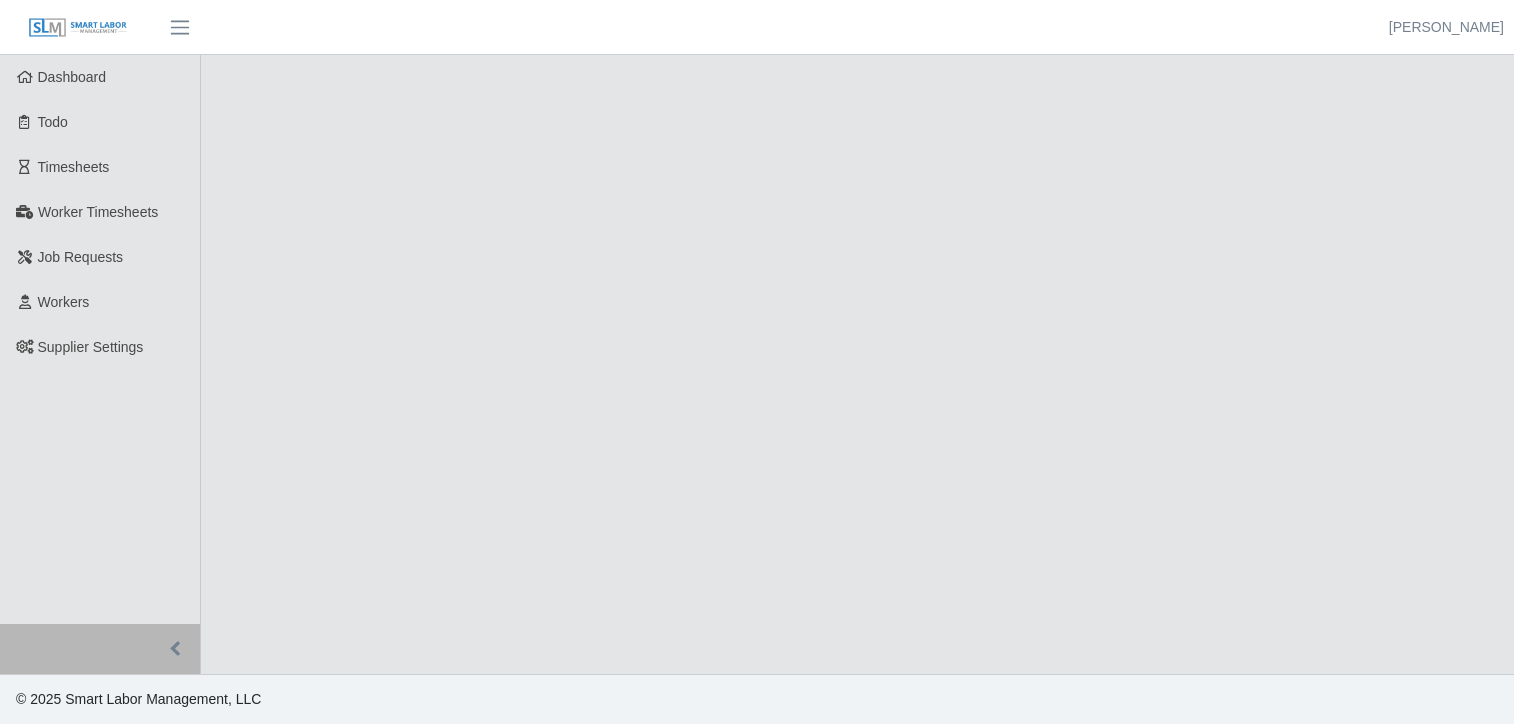 scroll, scrollTop: 0, scrollLeft: 0, axis: both 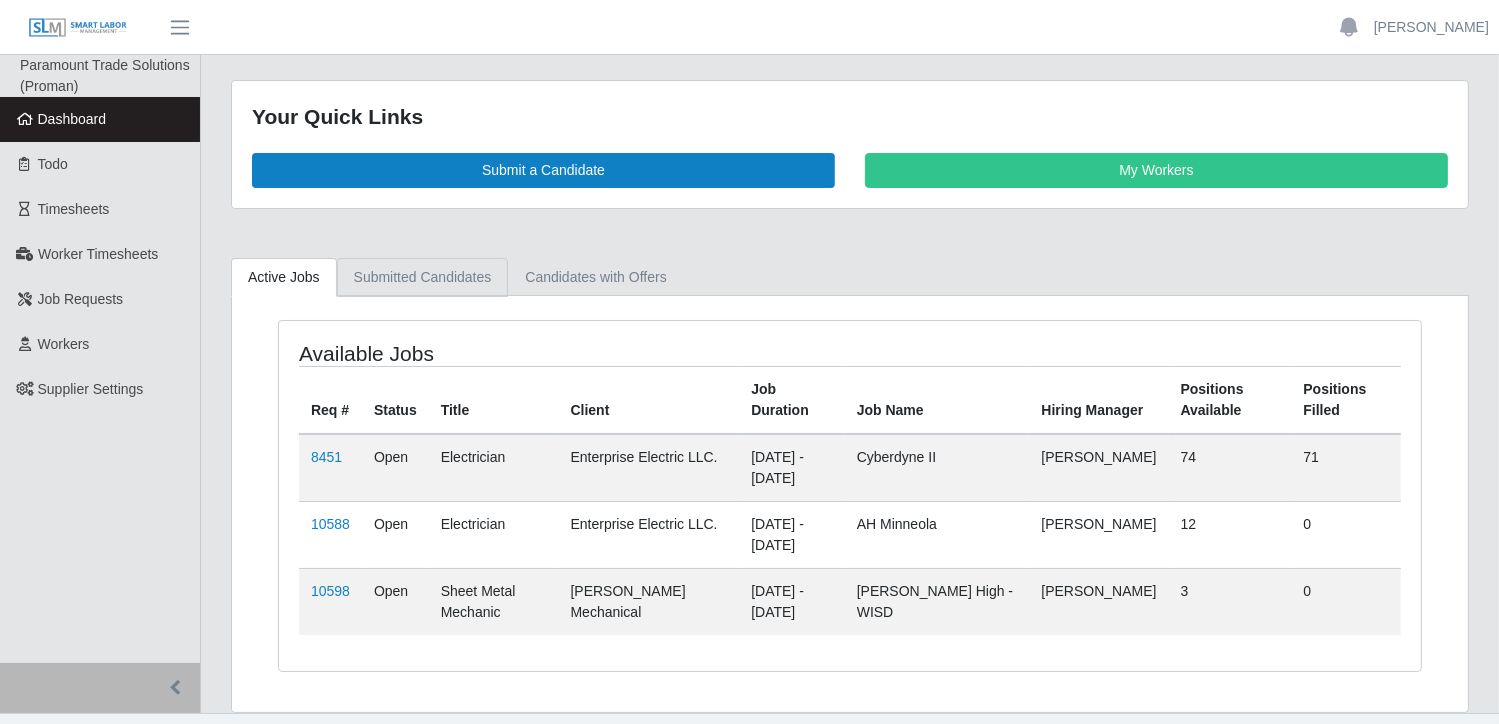 click on "Submitted Candidates" at bounding box center [423, 277] 